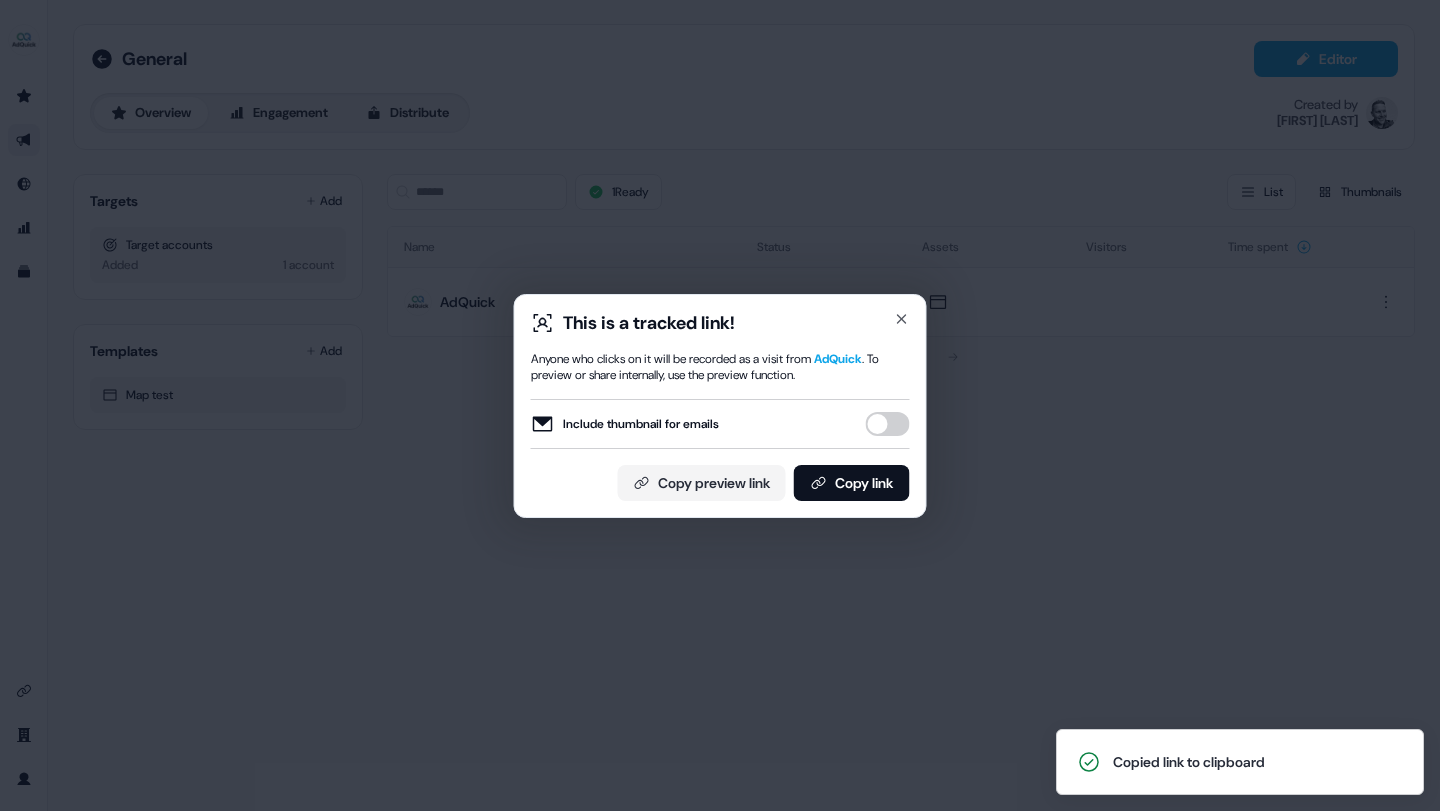 scroll, scrollTop: 0, scrollLeft: 0, axis: both 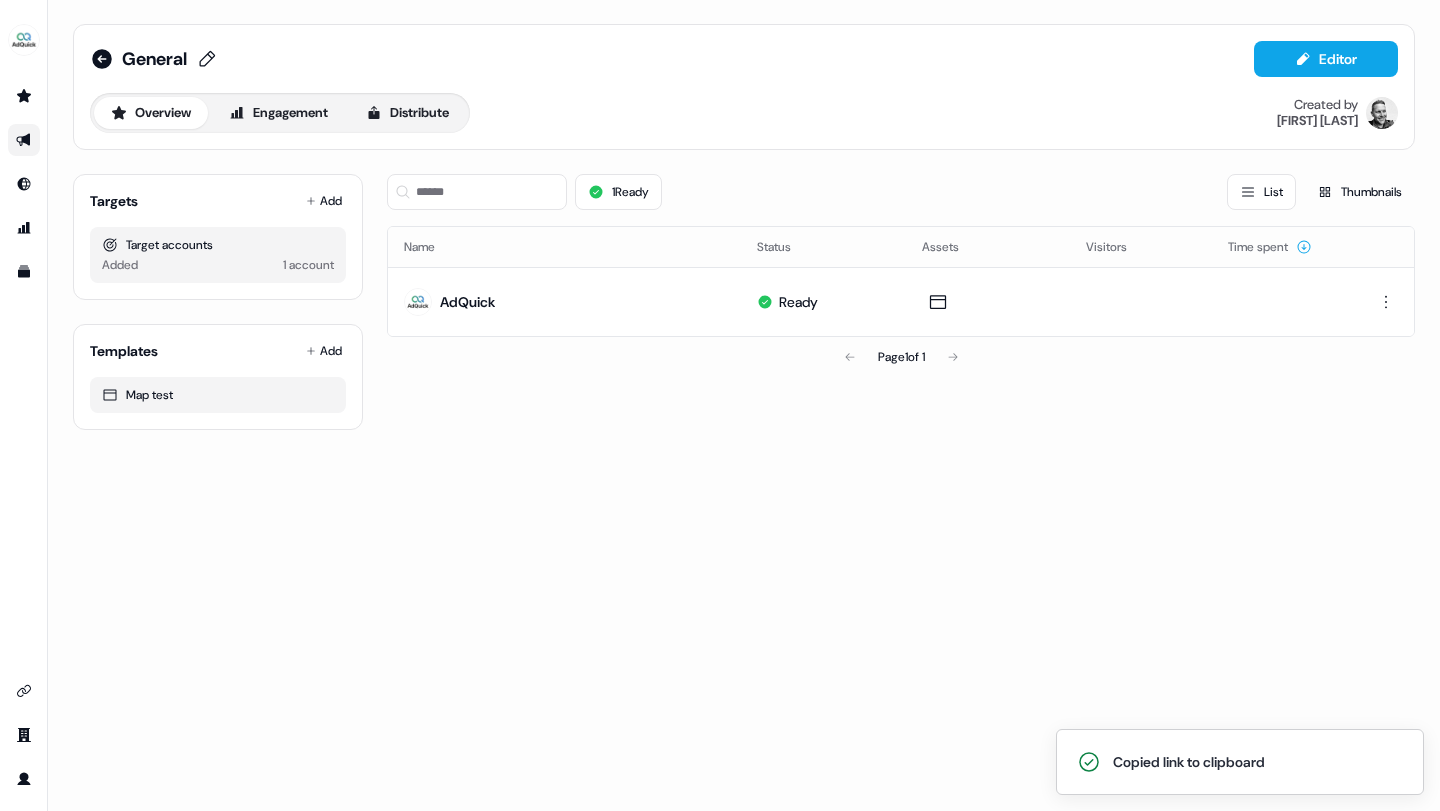 click on "General" at bounding box center (154, 59) 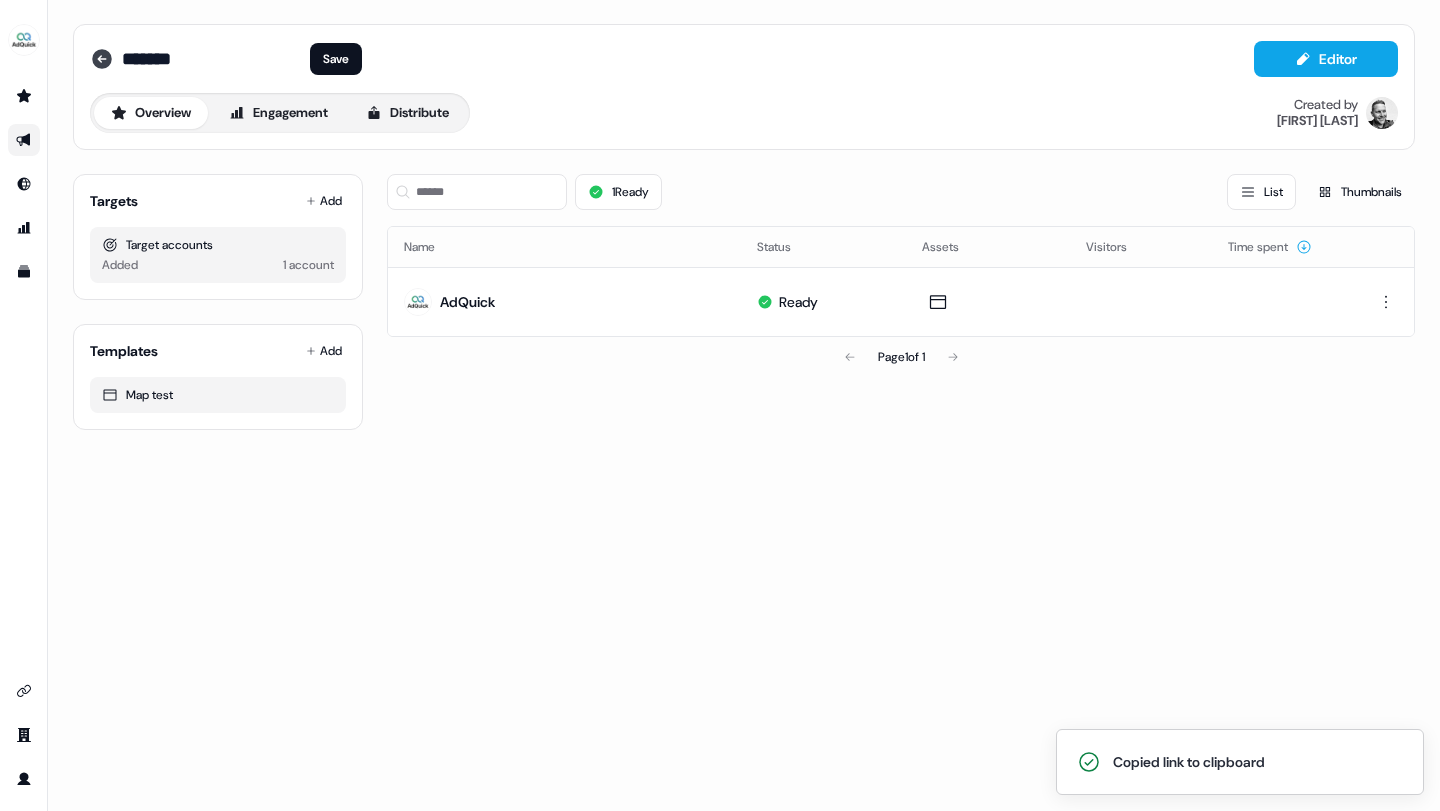 click 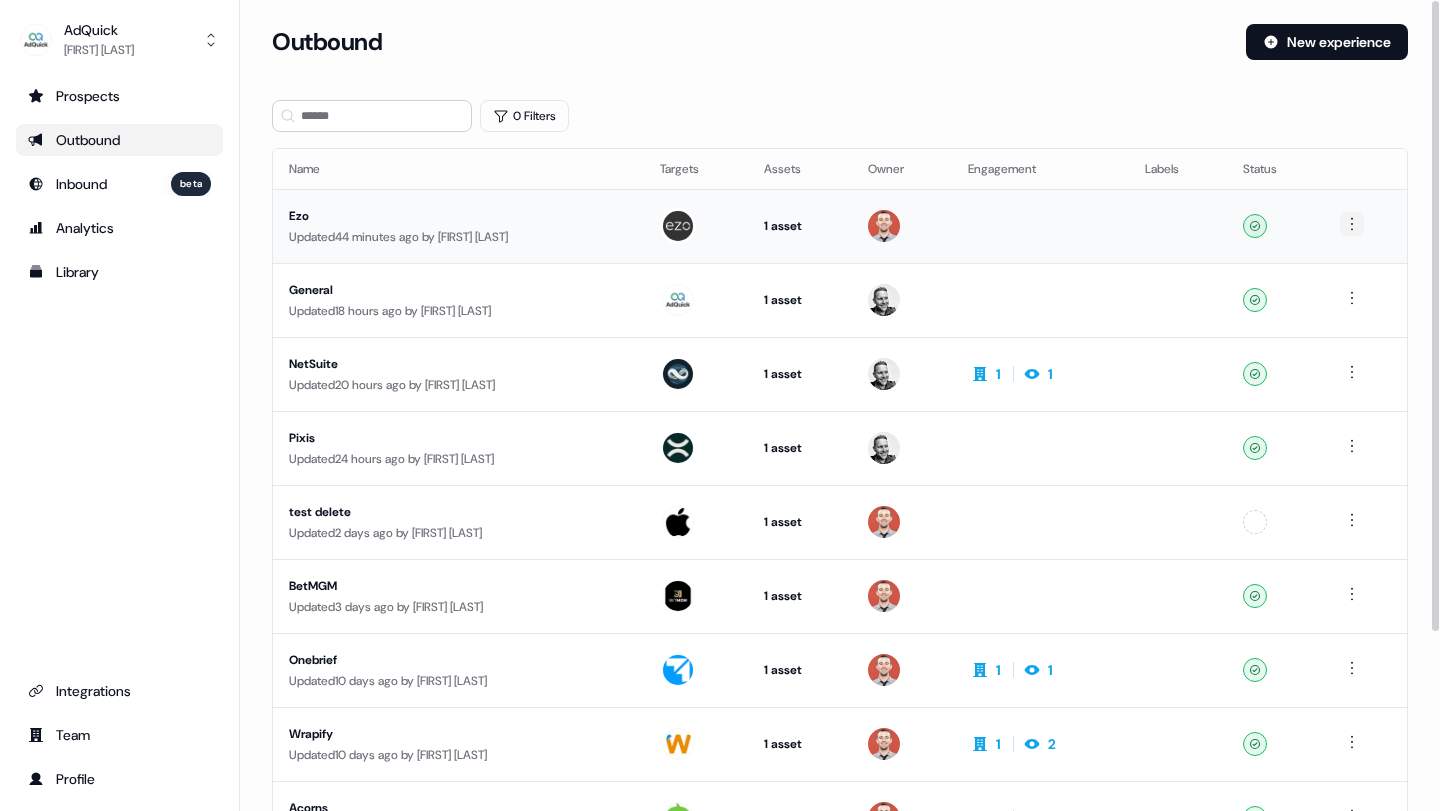click on "For the best experience switch devices to a bigger screen. Go to Userled.io AdQuick [FIRST] [LAST] Prospects Outbound Inbound beta Analytics Library Integrations Team Profile Loading... Outbound New experience 0 Filters Name Targets Assets Owner Engagement Labels Status Ezo Updated 44 minutes ago by [FIRST] [LAST] 1 asset Outreach (Starter) Ready General Updated 18 hours ago by [FIRST] [LAST] 1 asset Outreach (Starter) Ready NetSuite Updated 20 hours ago by [FIRST] [LAST] 1 asset Outreach (Starter) 1 1 Ready Pixis Updated 24 hours ago by [FIRST] [LAST] 1 asset Outreach (Starter) Ready test delete Updated 2 days ago by [FIRST] [LAST] 1 asset Outreach (Starter) Unconfigured BetMGM Updated 3 days ago by [FIRST] [LAST] 1 asset Outreach (Starter) Ready Onebrief Updated 10 days ago by [FIRST] [LAST] 1 asset Outreach (Starter) 1 1 Ready Wrapify Updated 10 days ago by [FIRST] [LAST] 1 asset Outreach (Starter) 1 2 Ready Acorns Updated 10 days ago by [FIRST] [LAST] 1 asset" at bounding box center [720, 405] 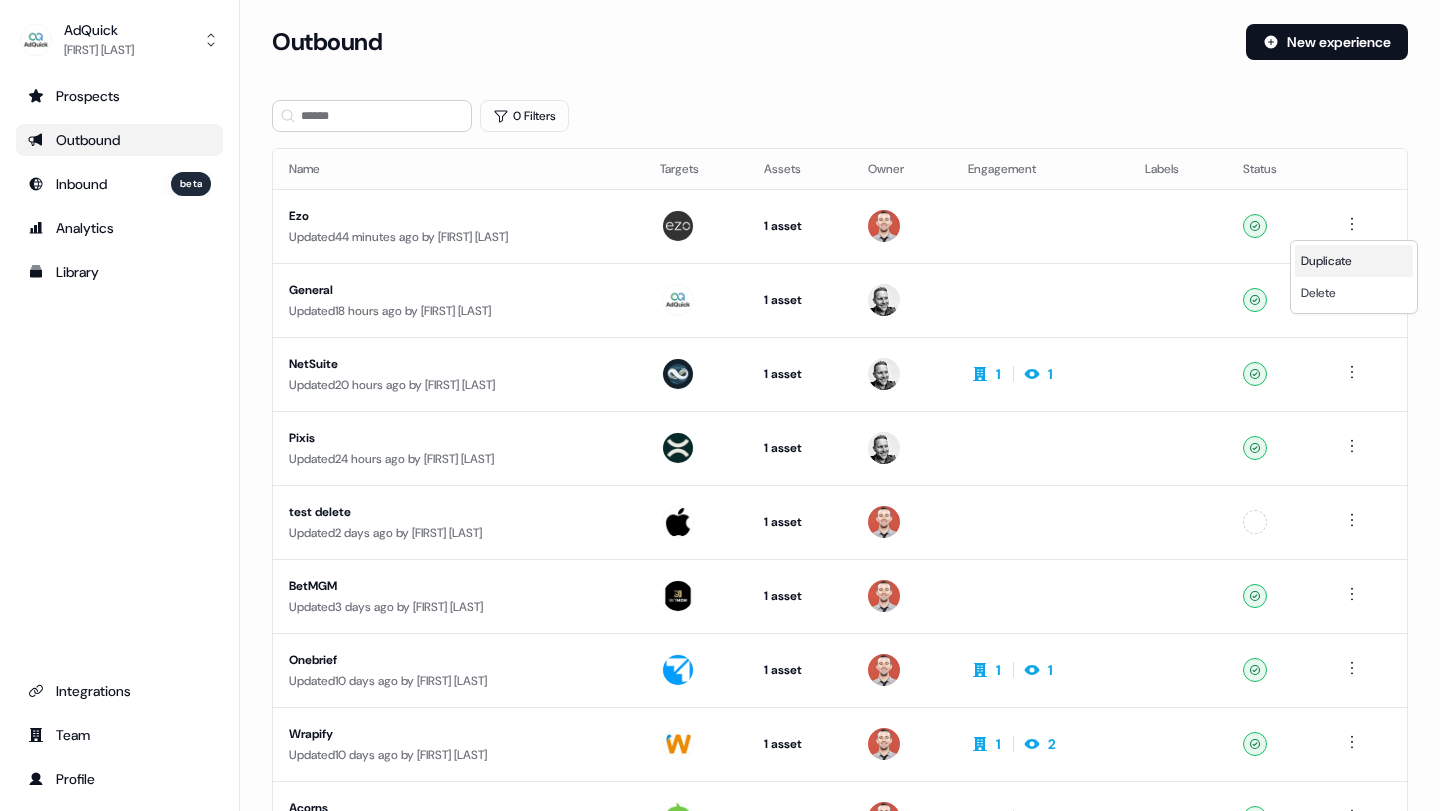 click on "Duplicate" at bounding box center (1326, 261) 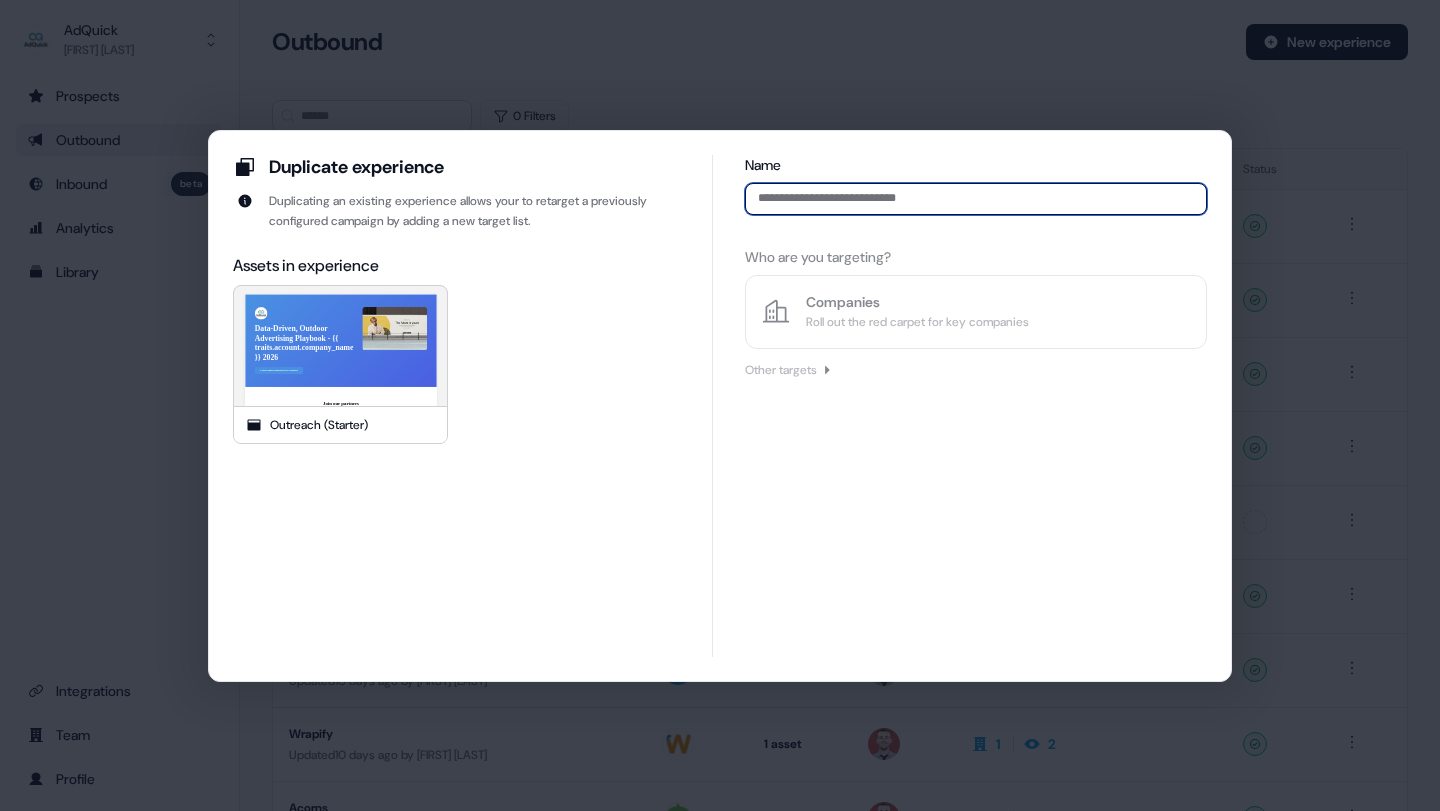 paste on "**********" 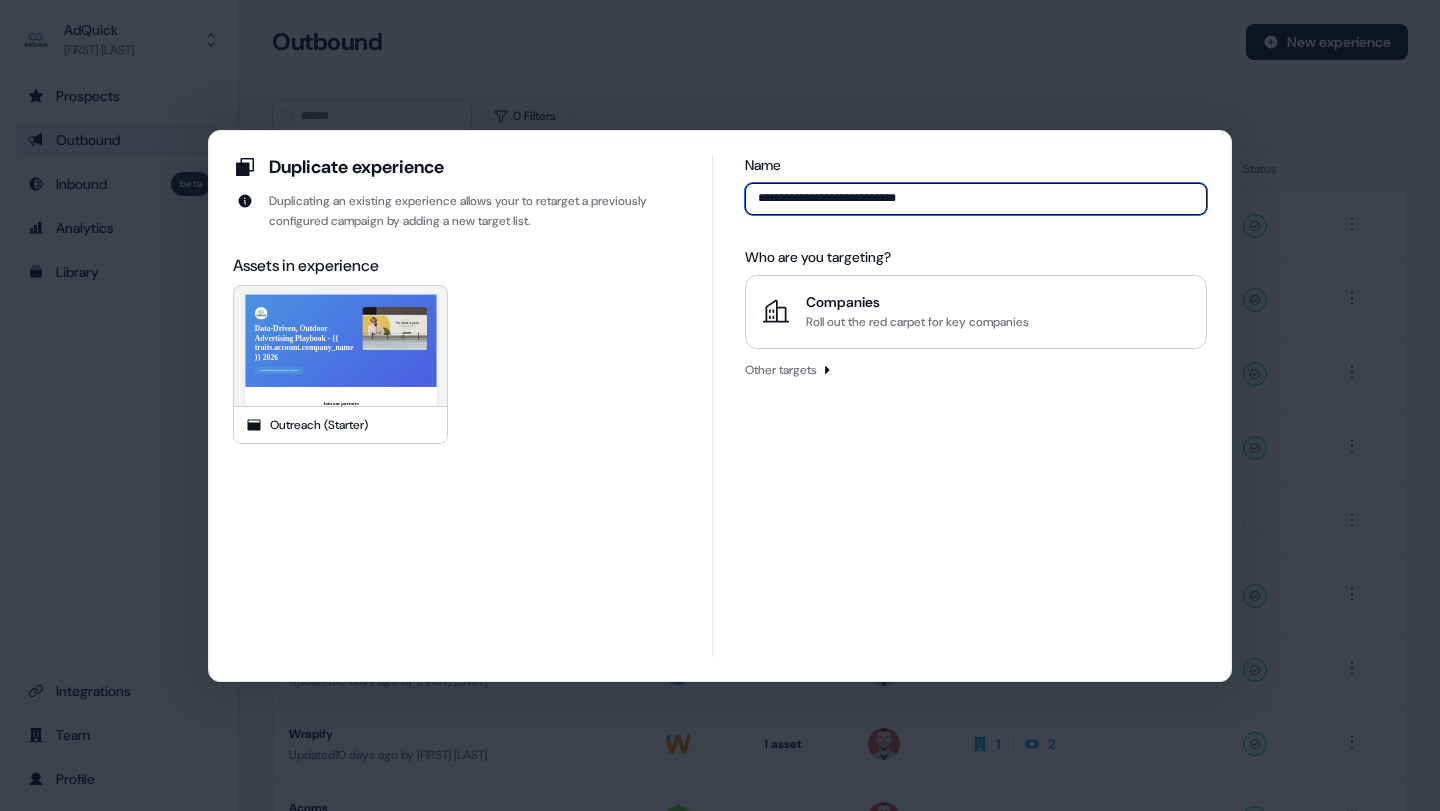 drag, startPoint x: 803, startPoint y: 199, endPoint x: 736, endPoint y: 199, distance: 67 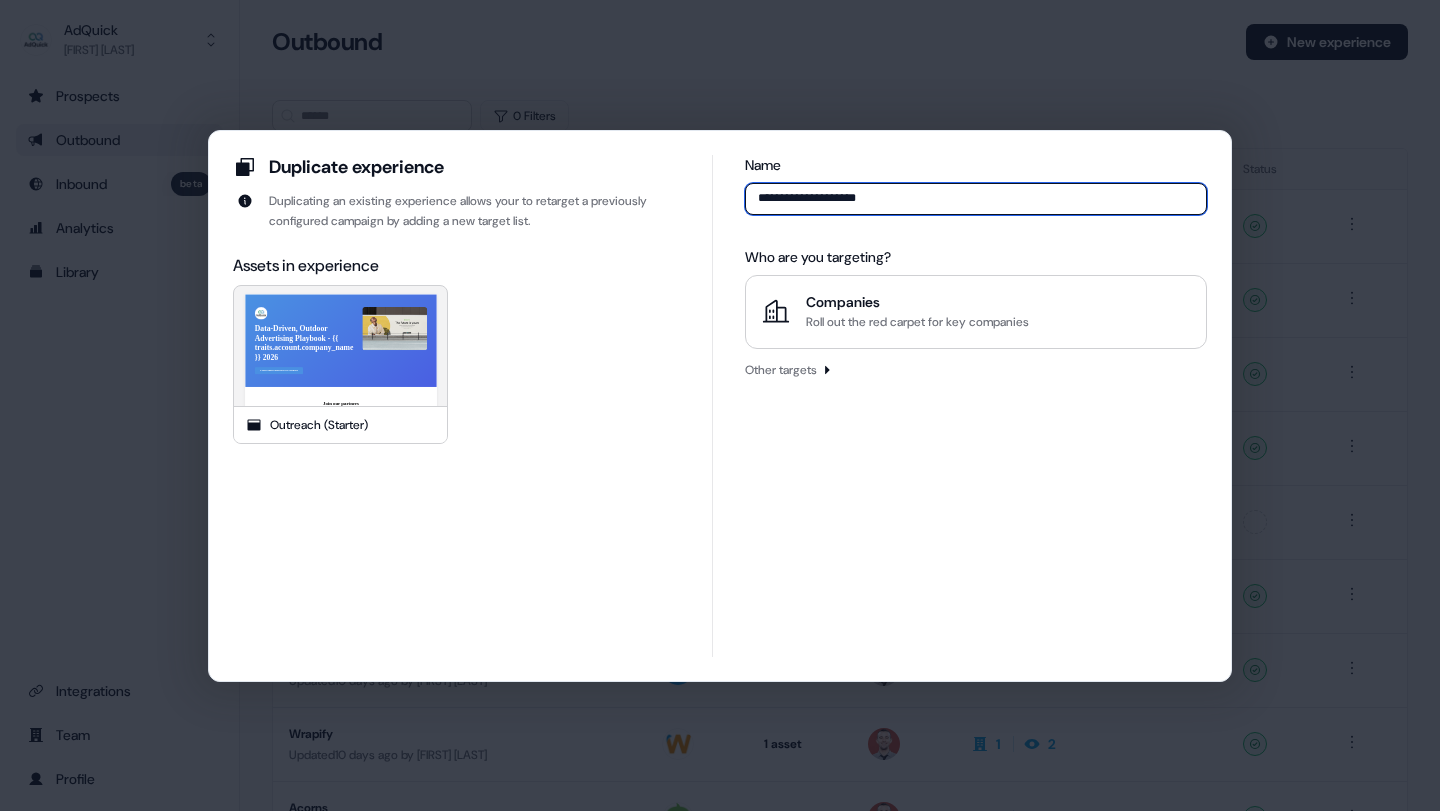 drag, startPoint x: 898, startPoint y: 196, endPoint x: 799, endPoint y: 195, distance: 99.00505 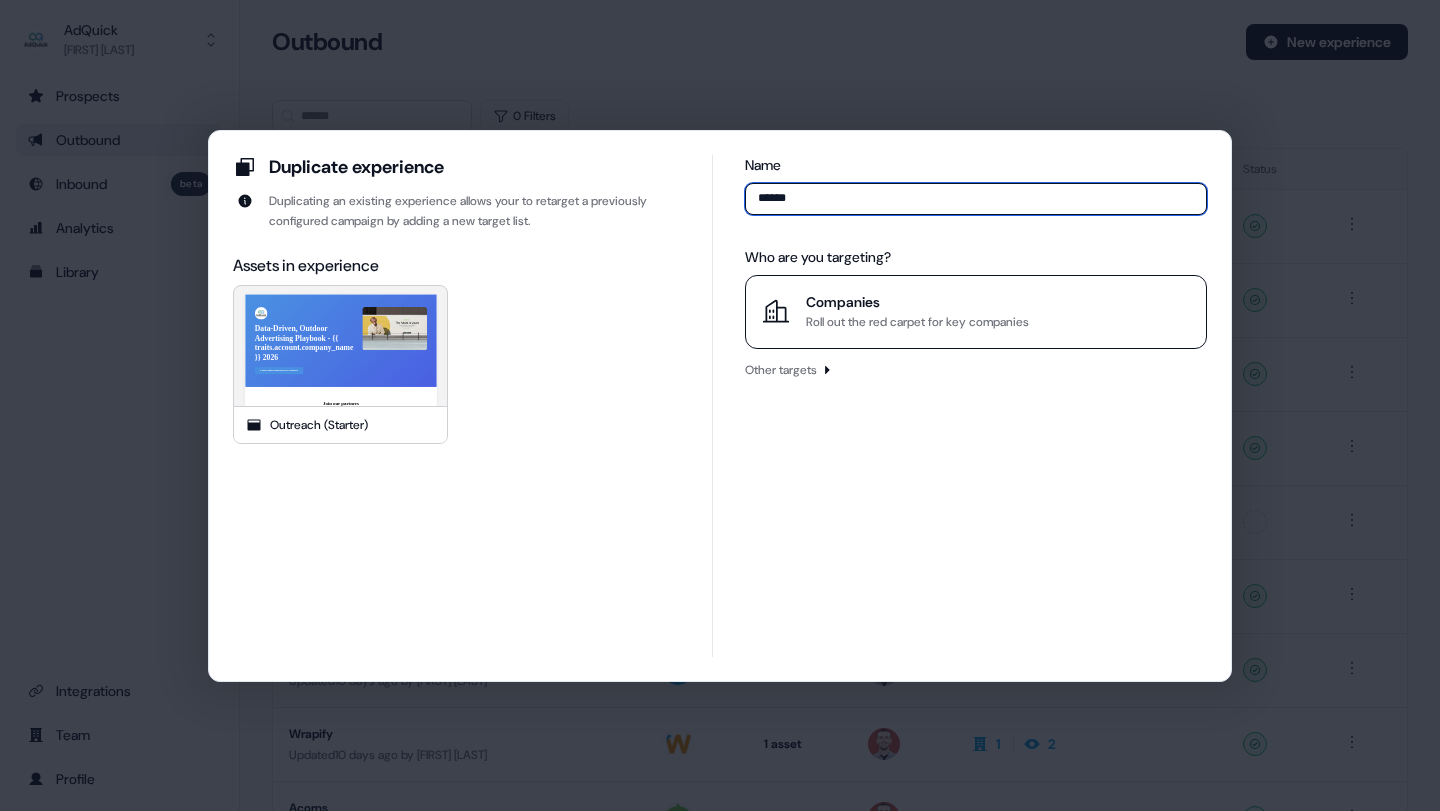 type on "******" 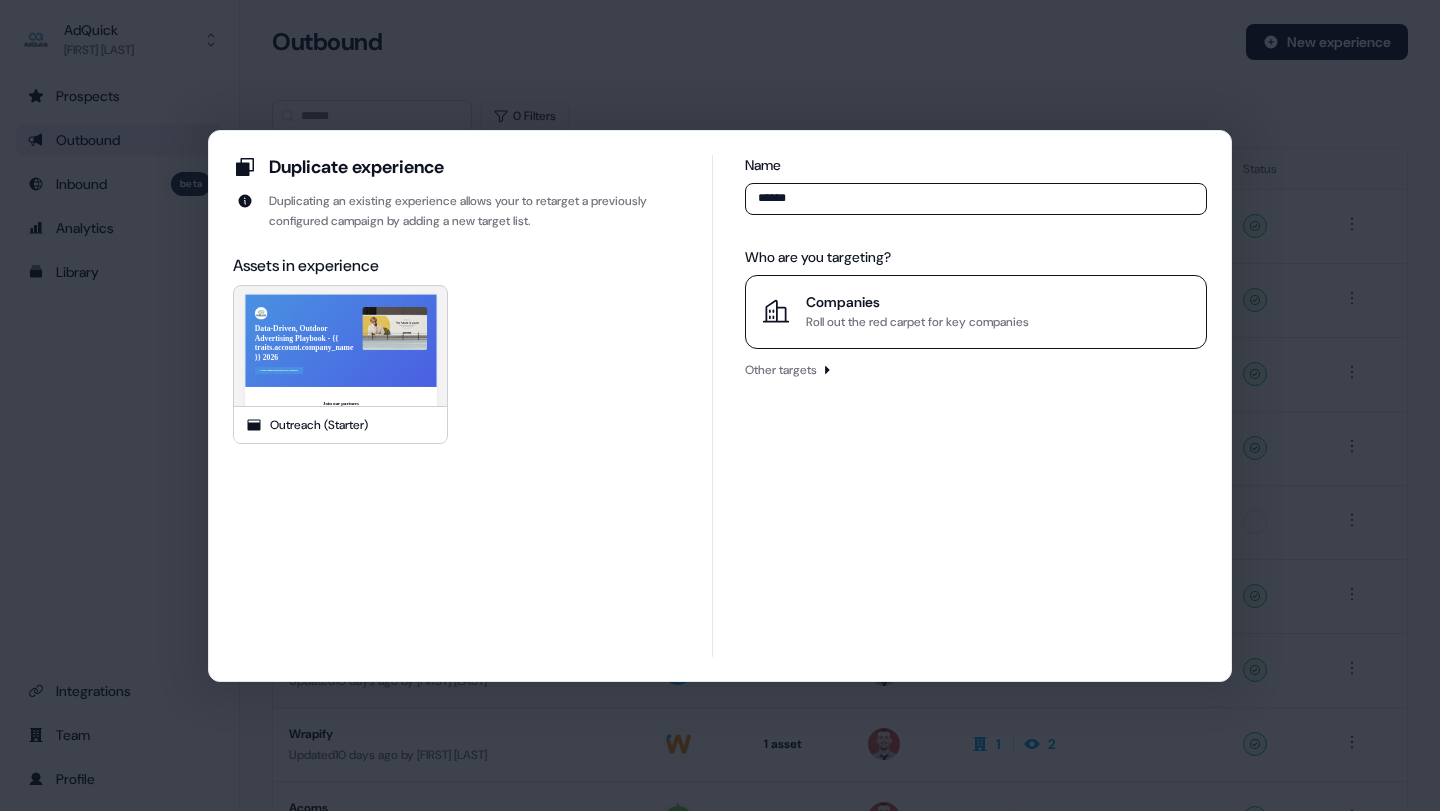 click on "Companies" at bounding box center [917, 302] 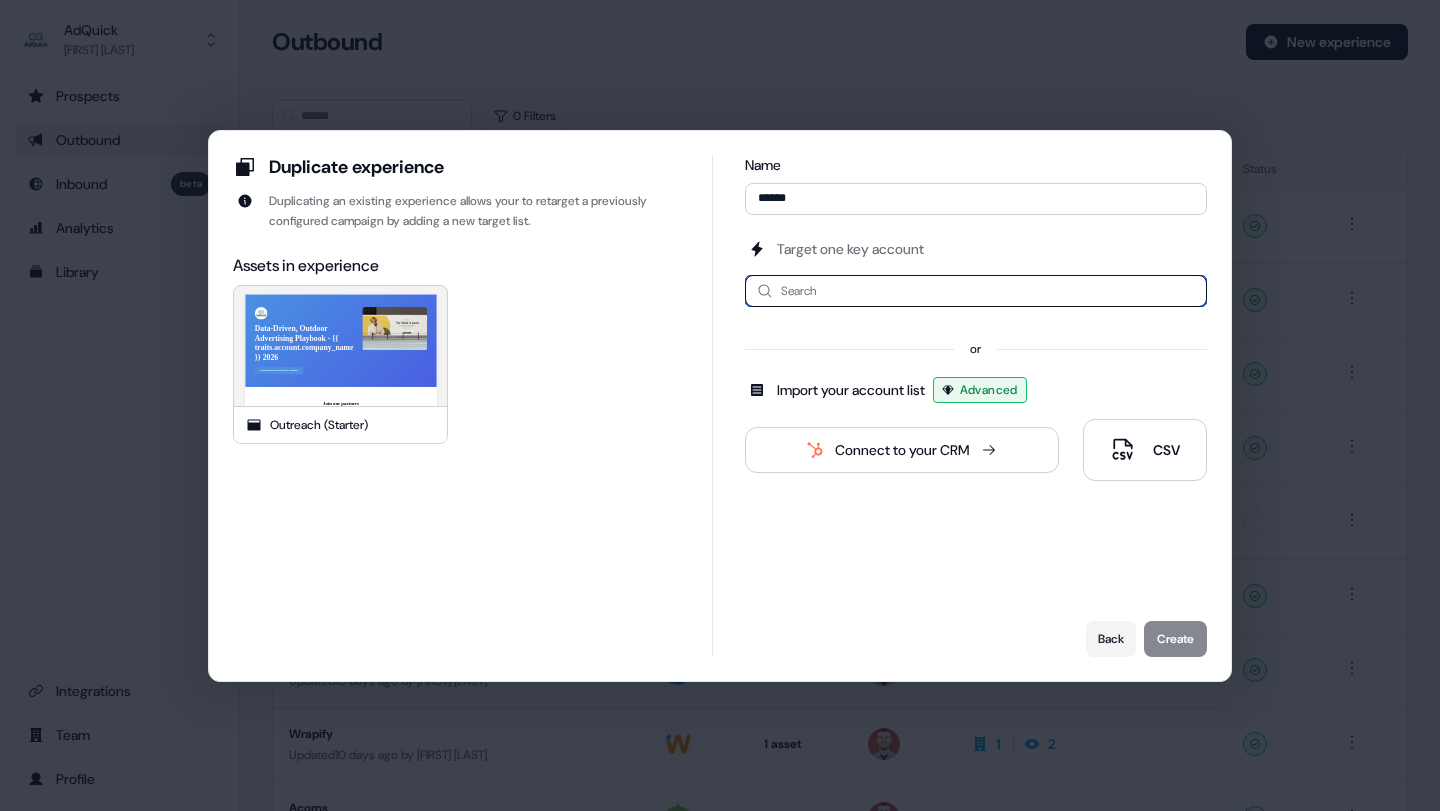click at bounding box center (976, 291) 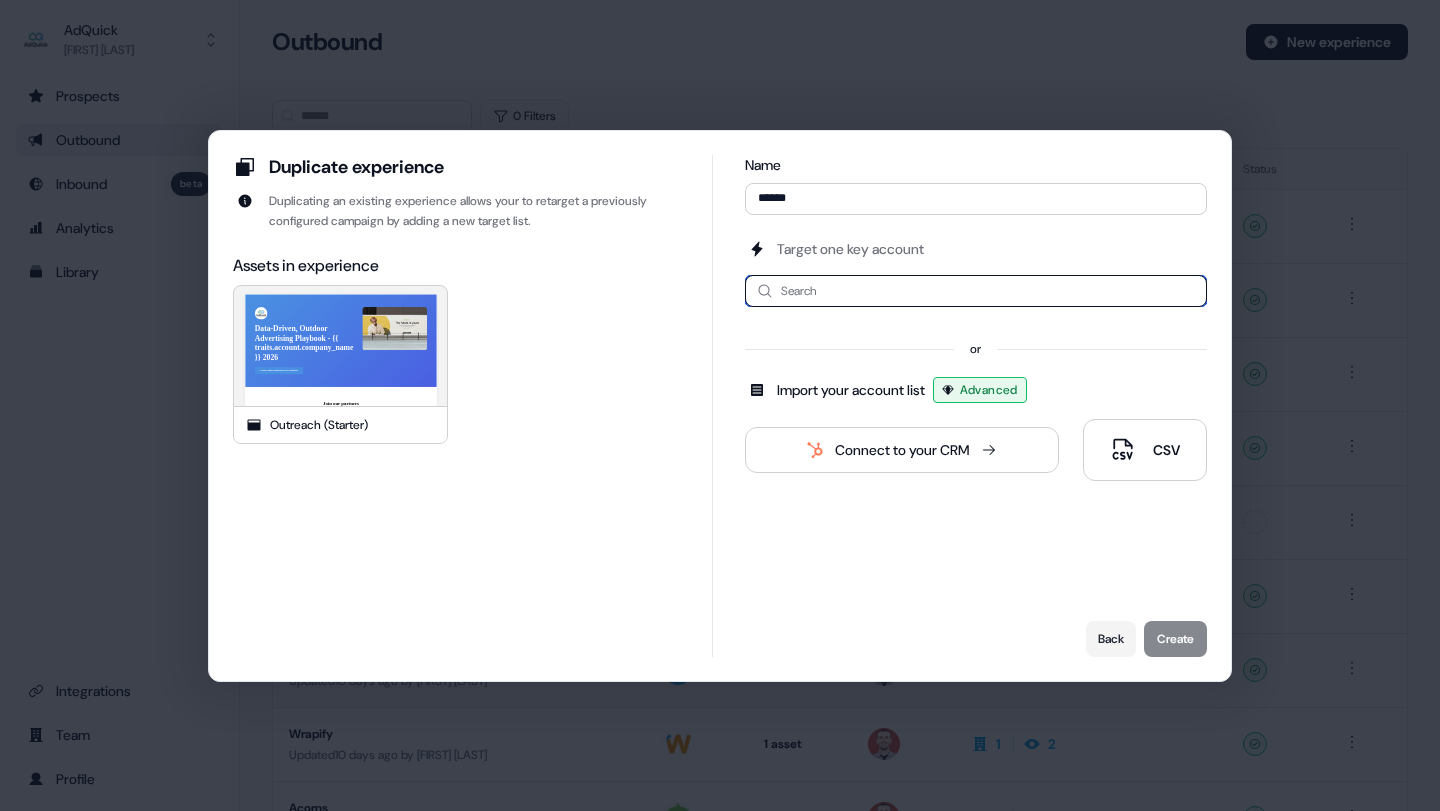 paste on "**********" 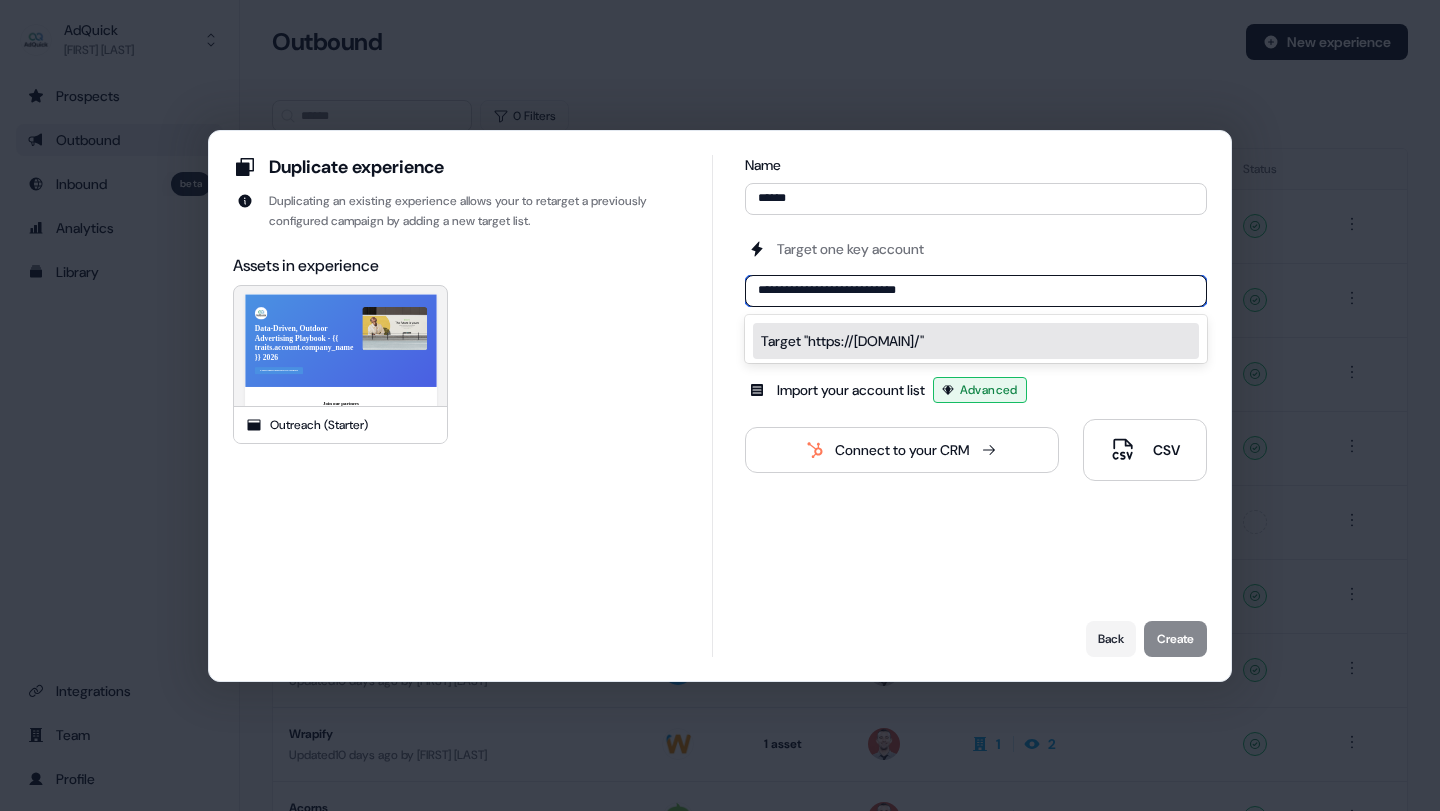 drag, startPoint x: 986, startPoint y: 290, endPoint x: 692, endPoint y: 285, distance: 294.0425 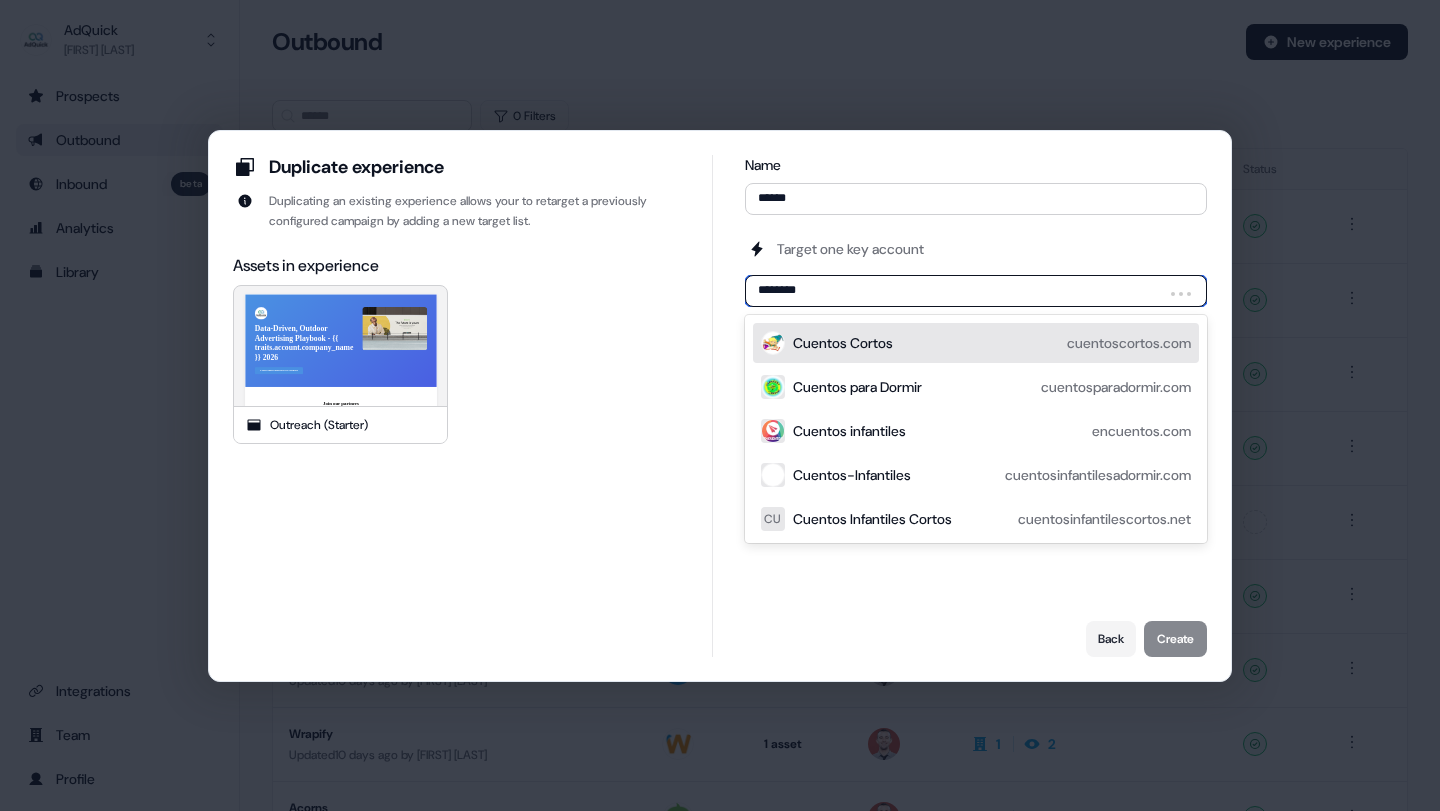 type on "*********" 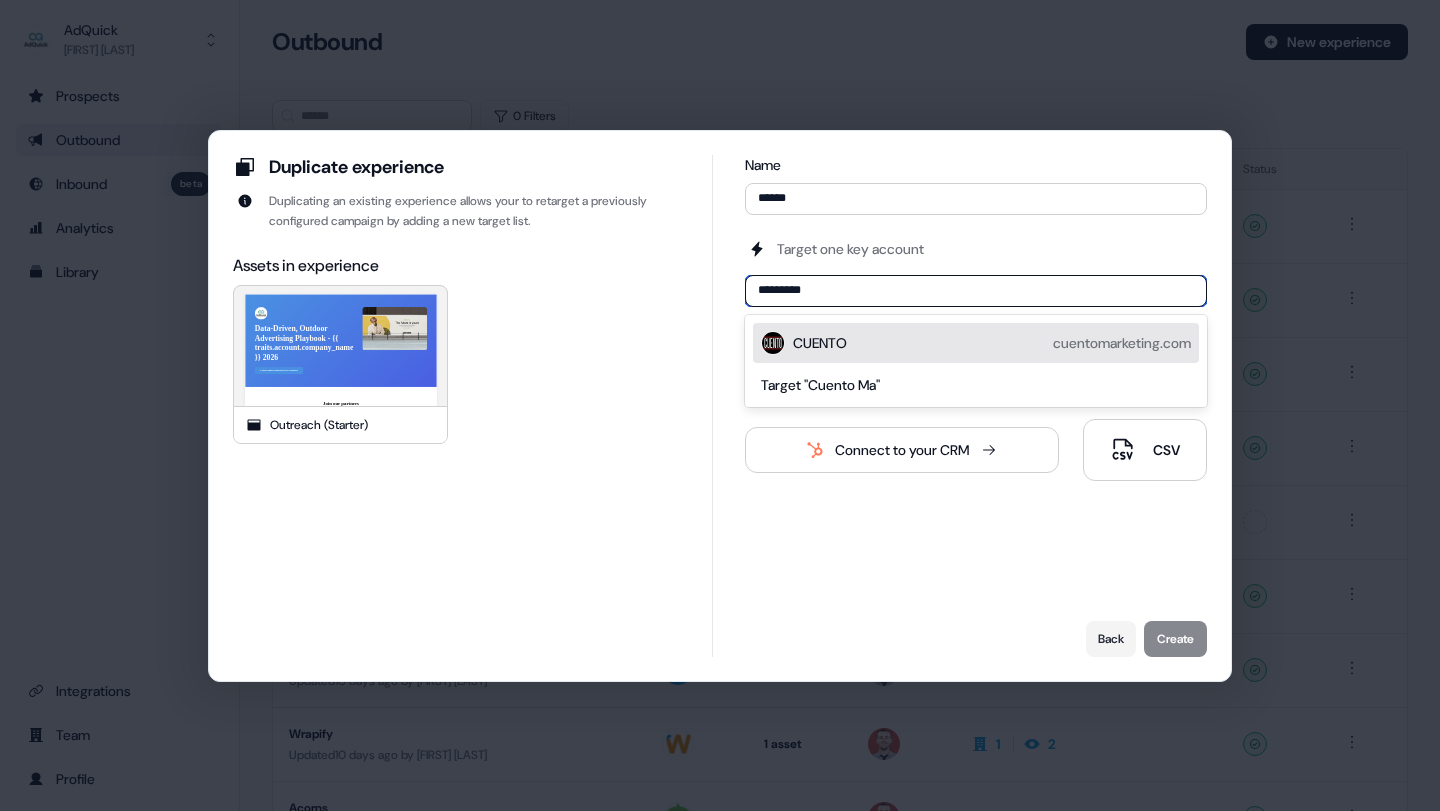 click on "CUENTO cuentomarketing.com" at bounding box center [992, 343] 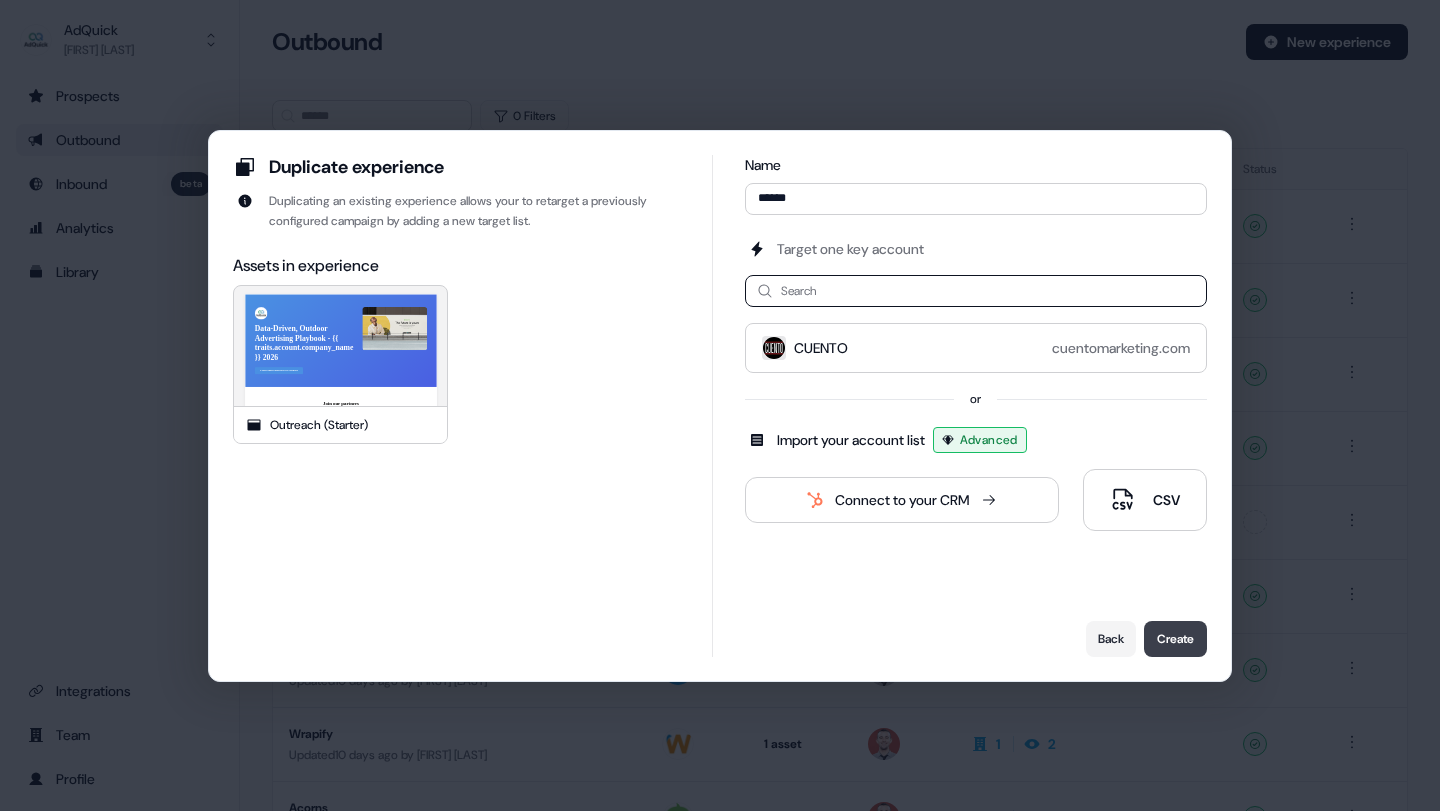 click on "Create" at bounding box center [1175, 639] 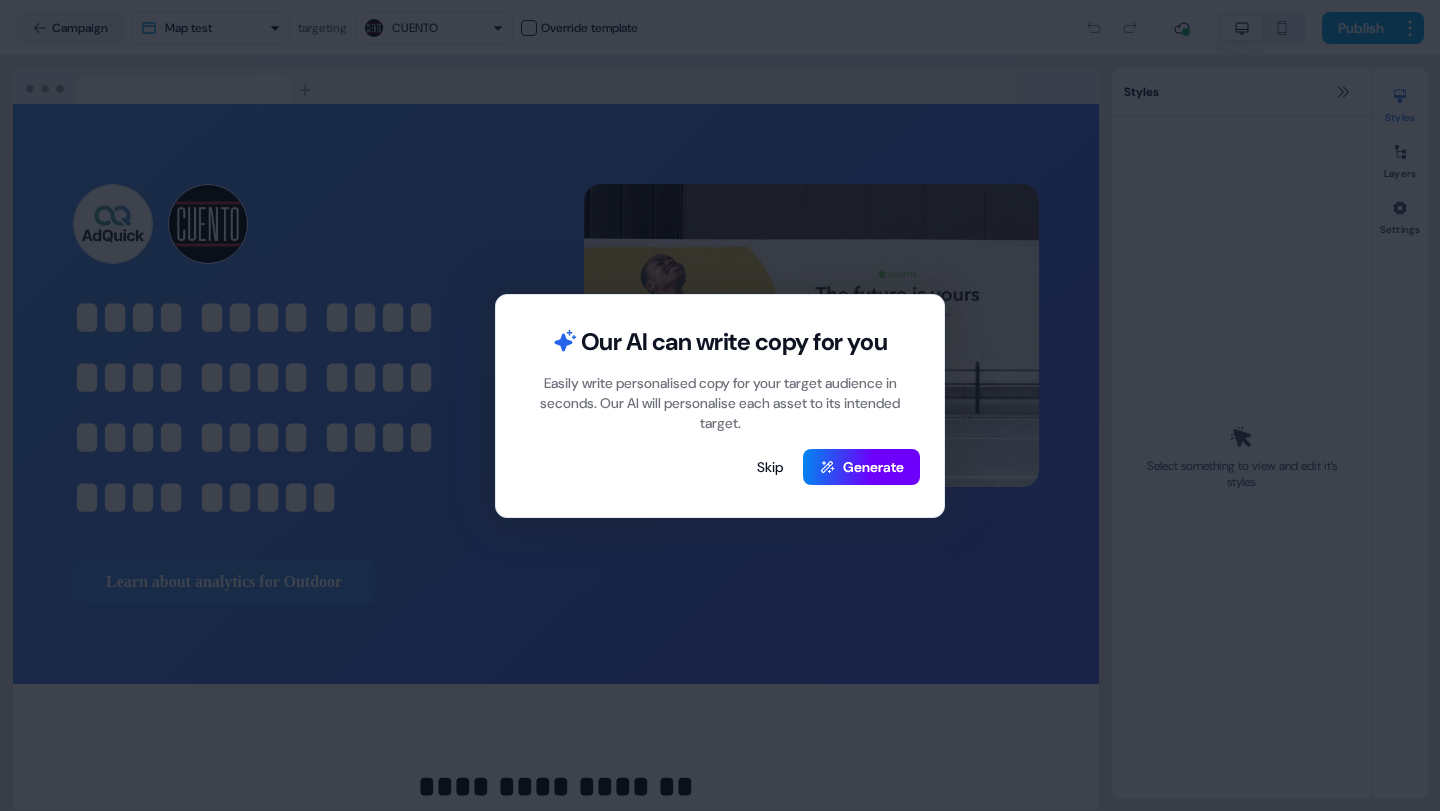 click on "Generate" at bounding box center (861, 467) 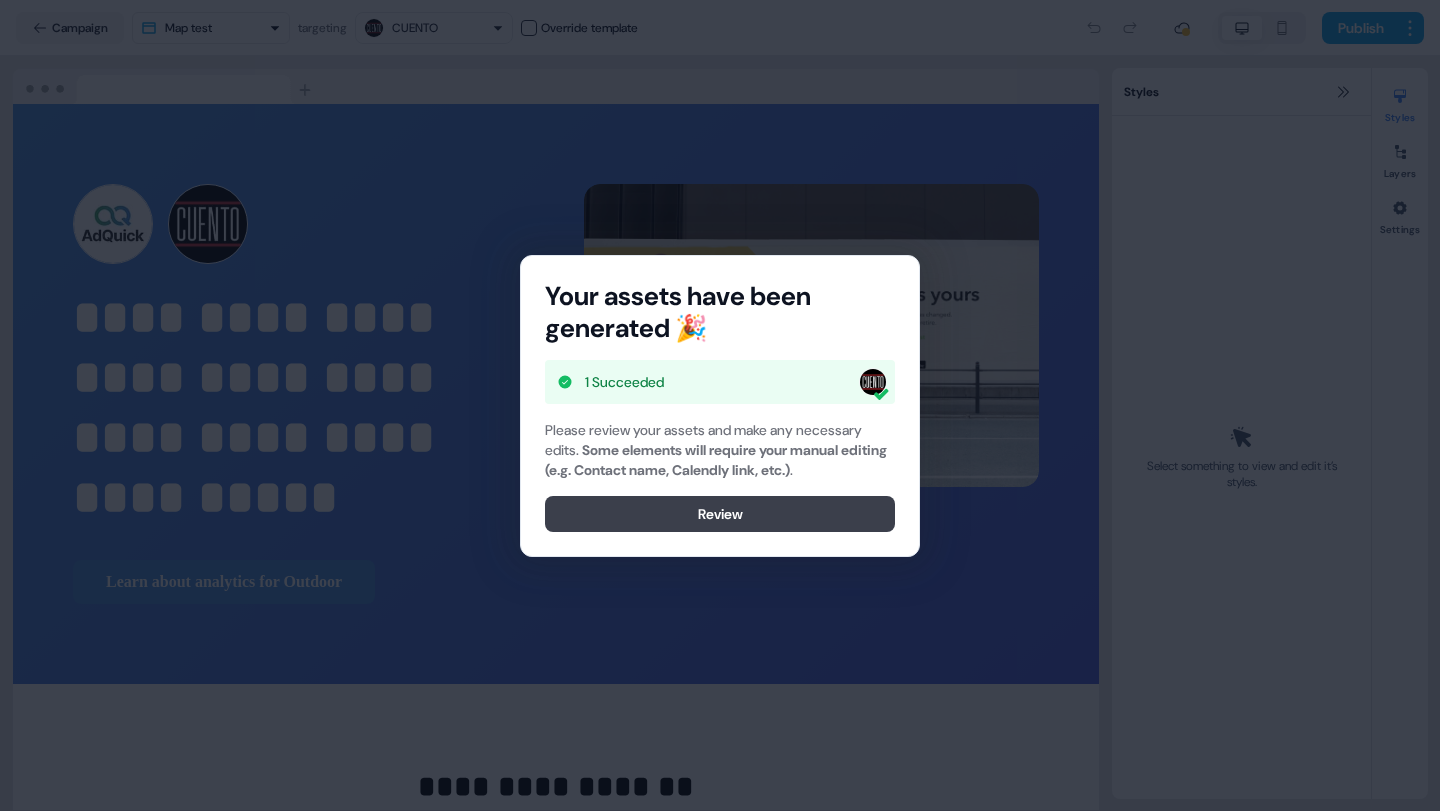 click on "Review" at bounding box center (720, 514) 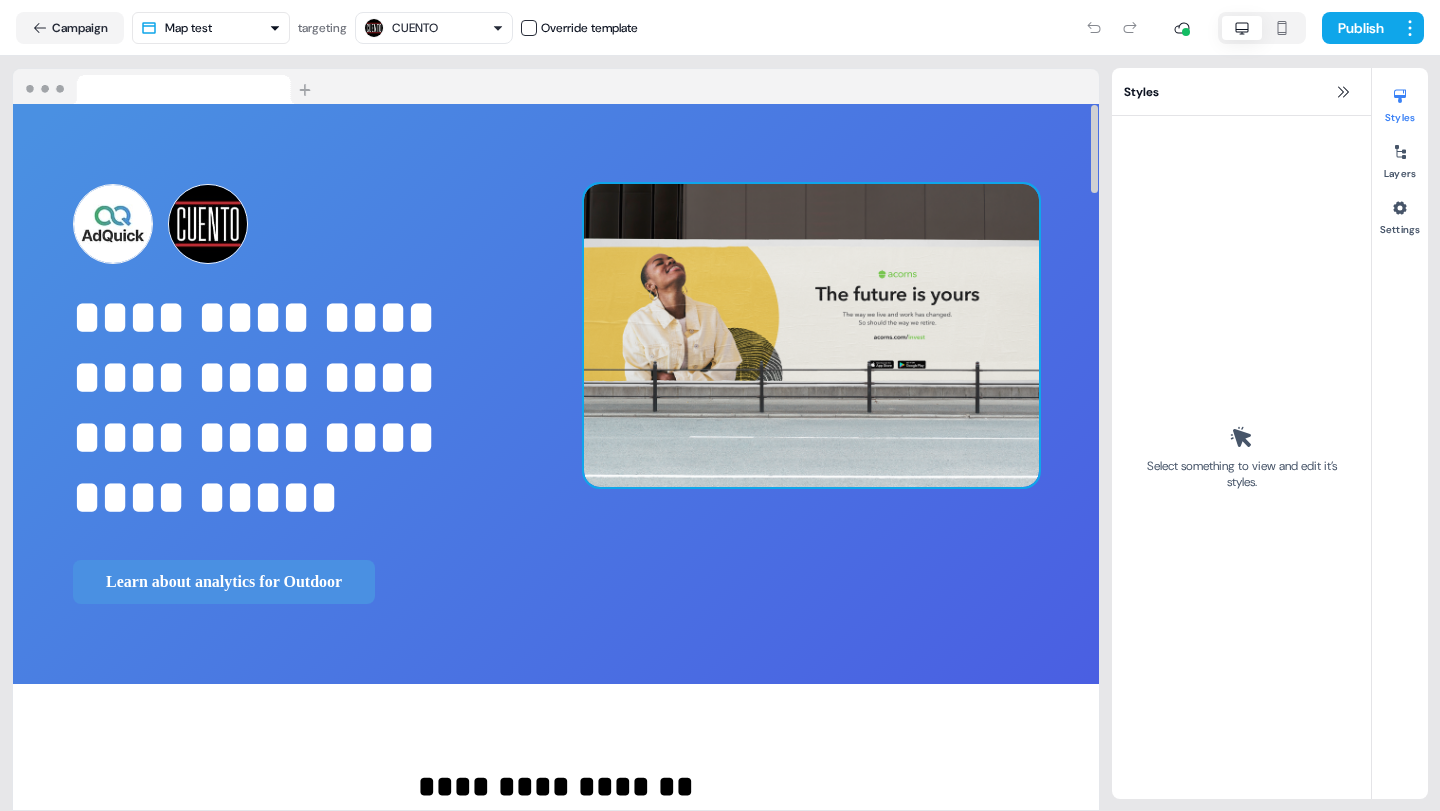 click at bounding box center (811, 335) 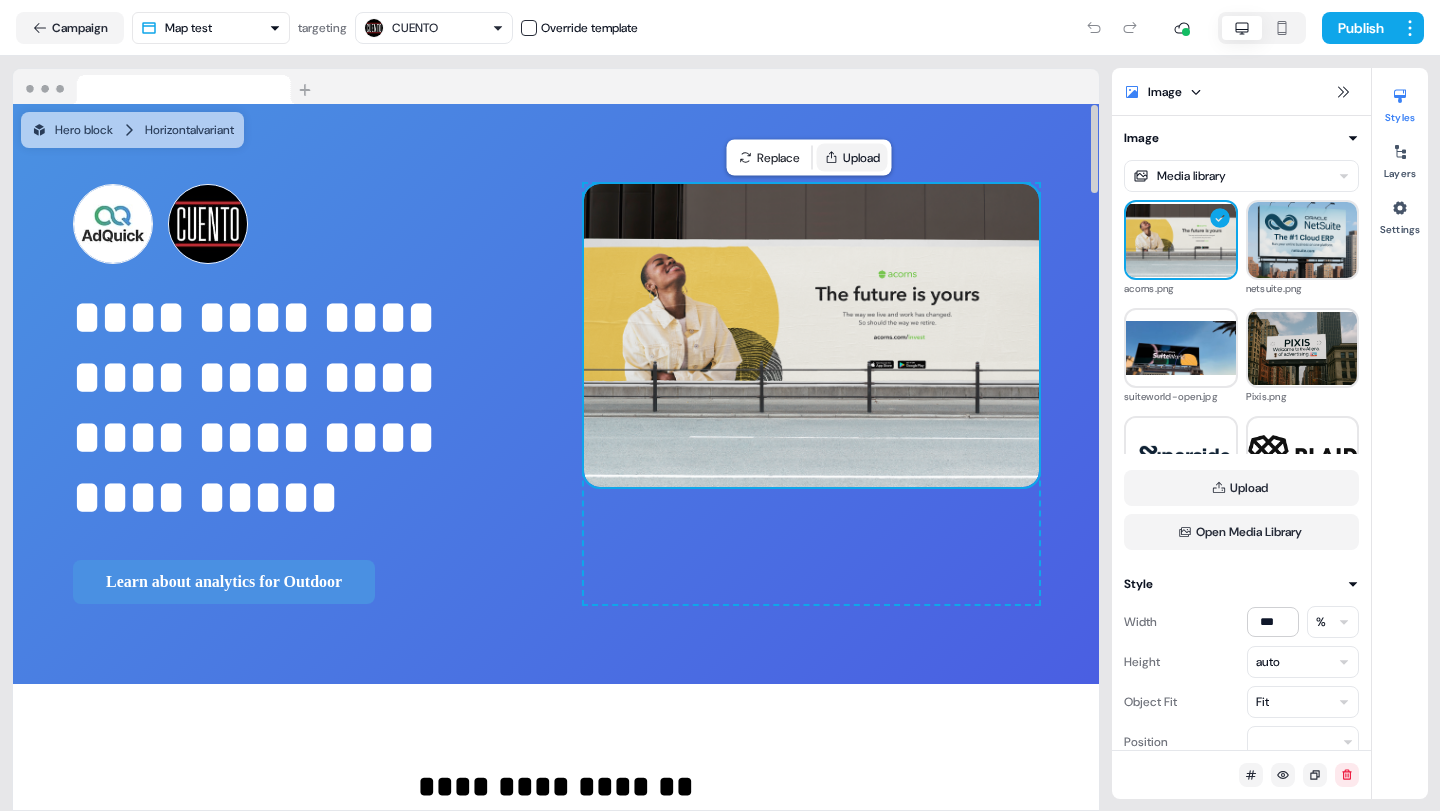 click on "Upload" at bounding box center [852, 158] 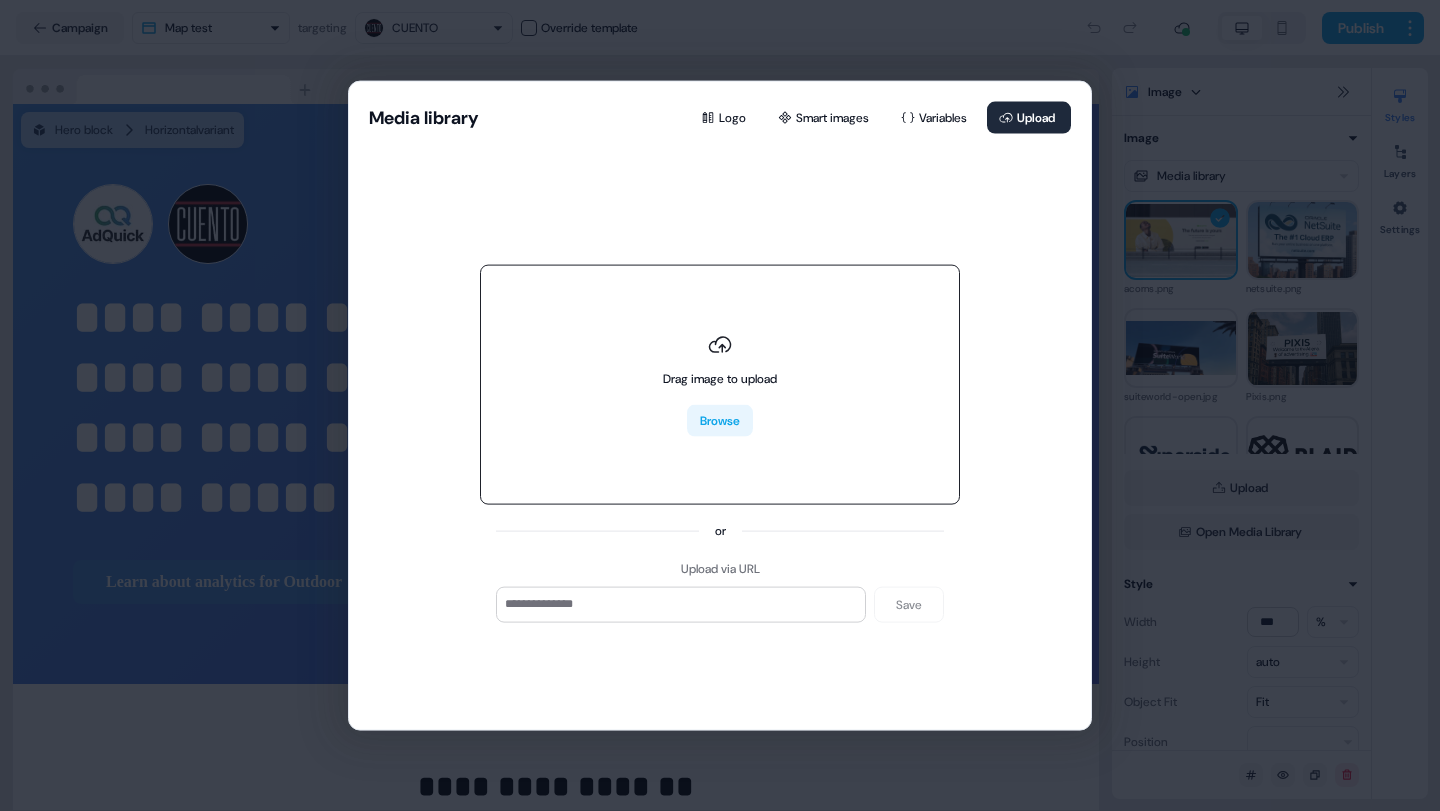 click on "Browse" at bounding box center (720, 420) 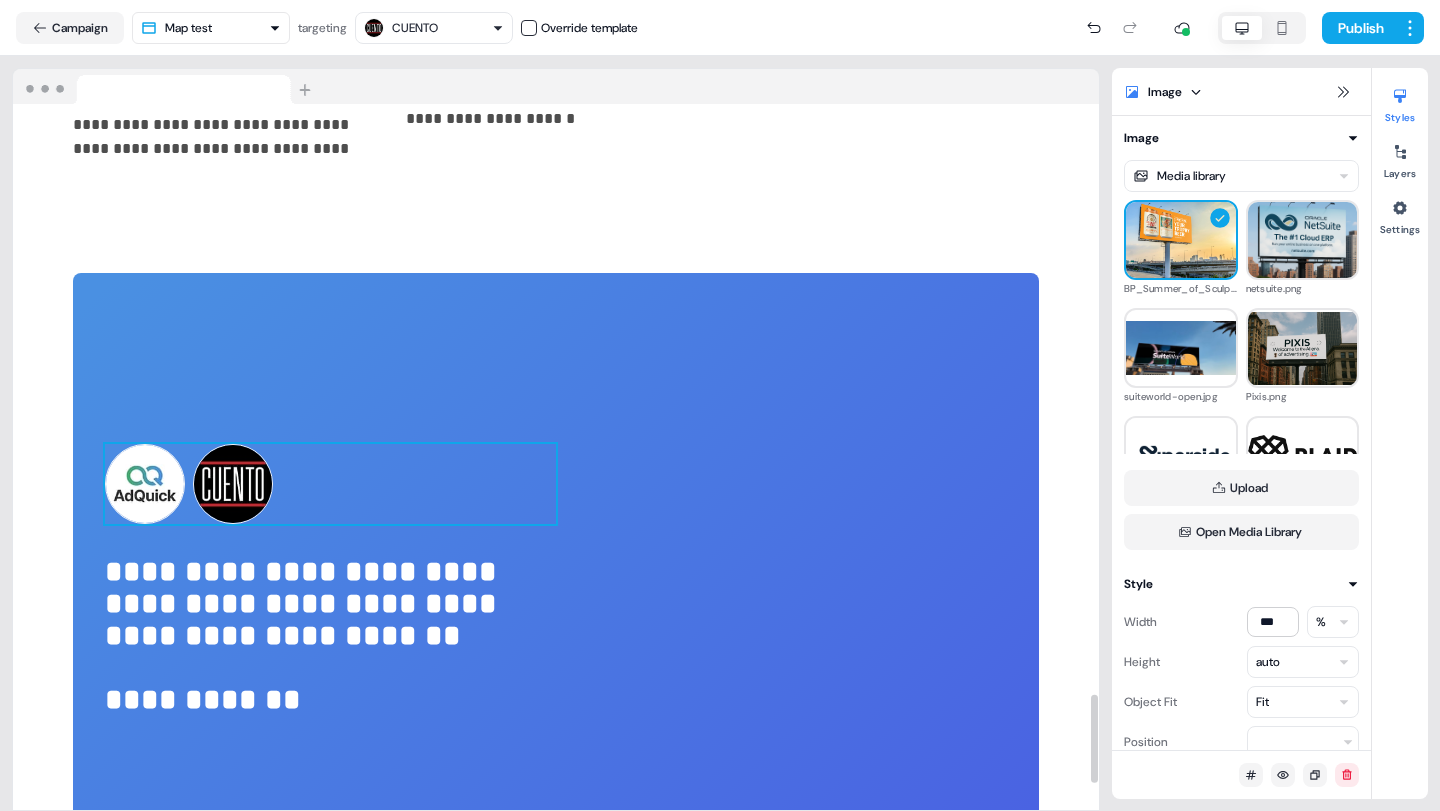 scroll, scrollTop: 4725, scrollLeft: 0, axis: vertical 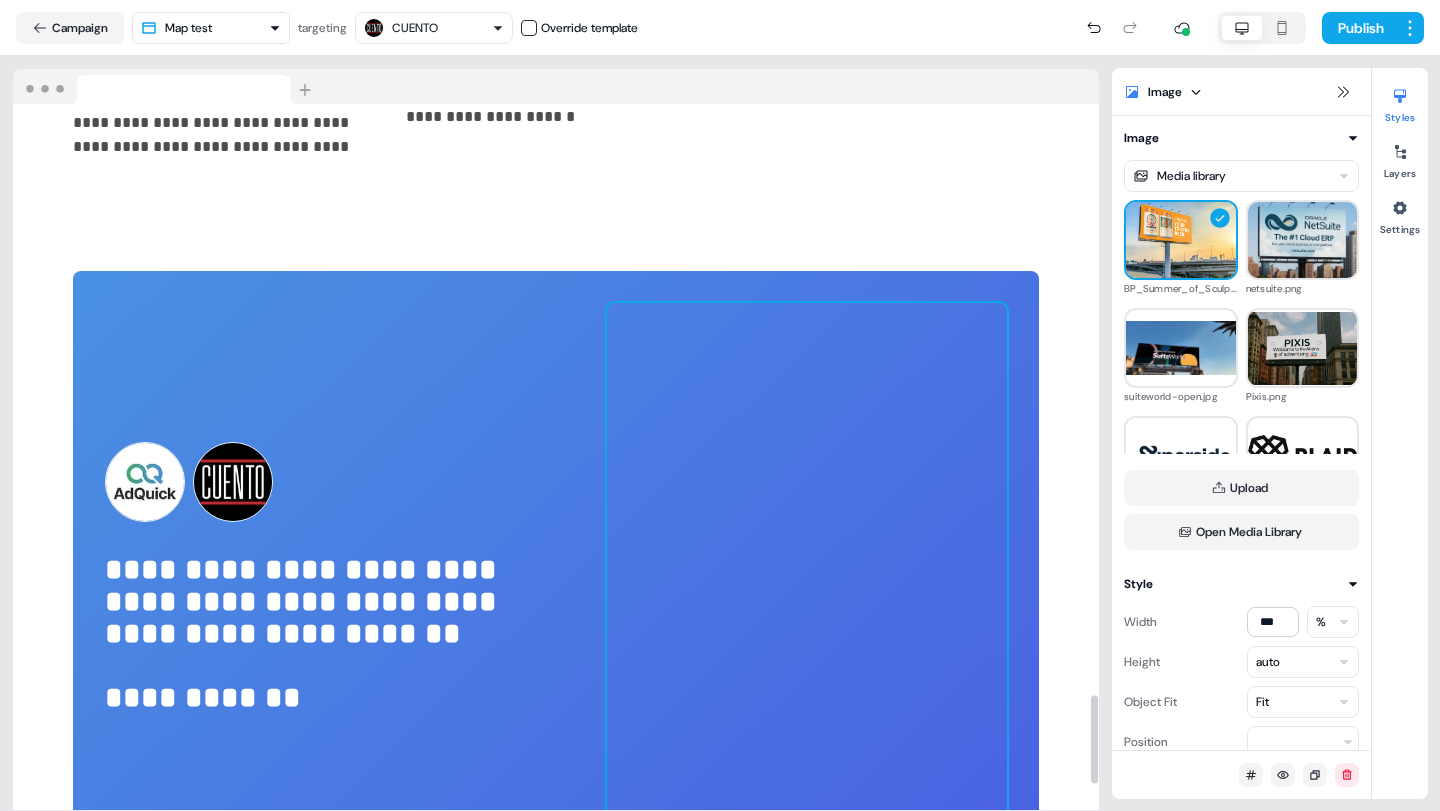 click at bounding box center [807, 603] 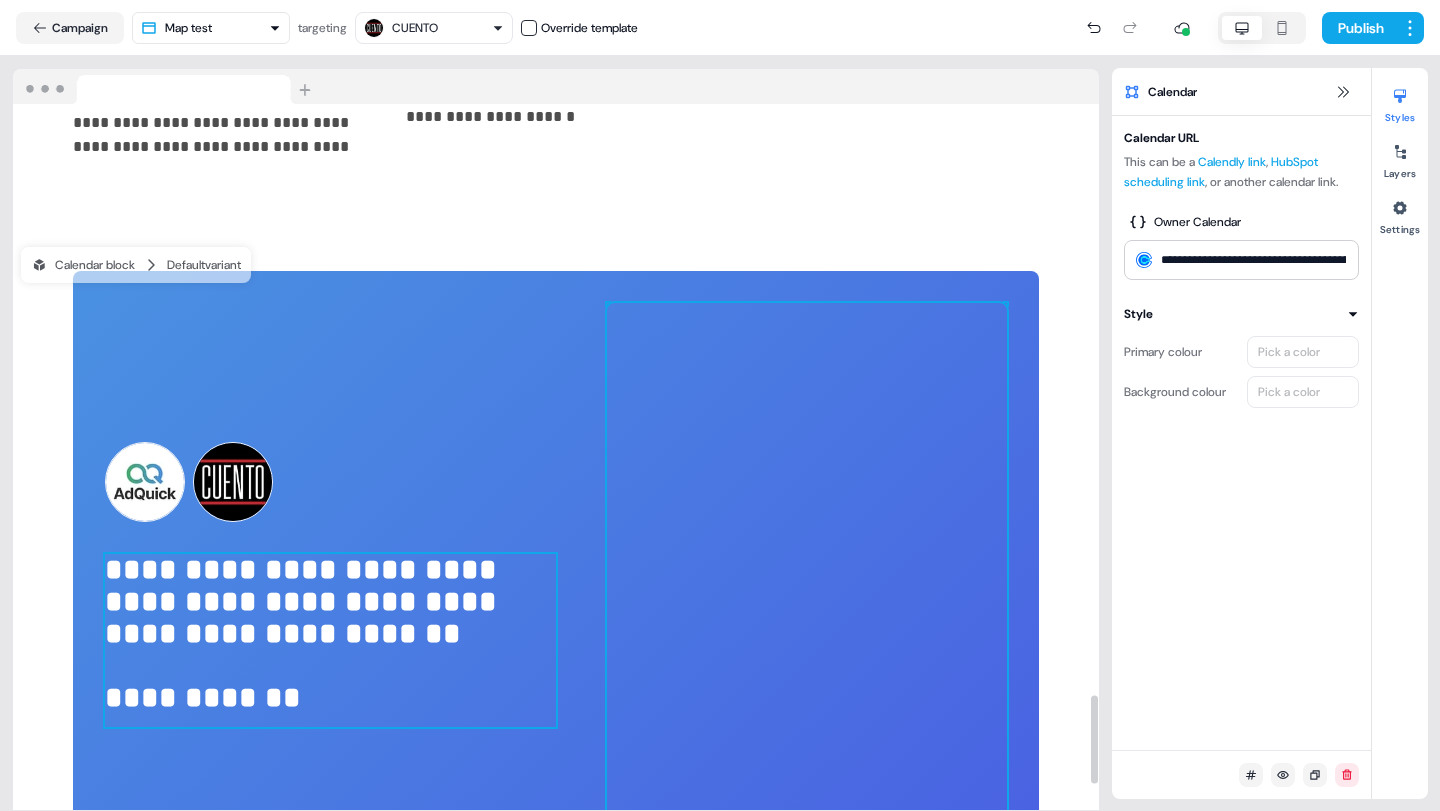 click on "**********" at bounding box center [330, 640] 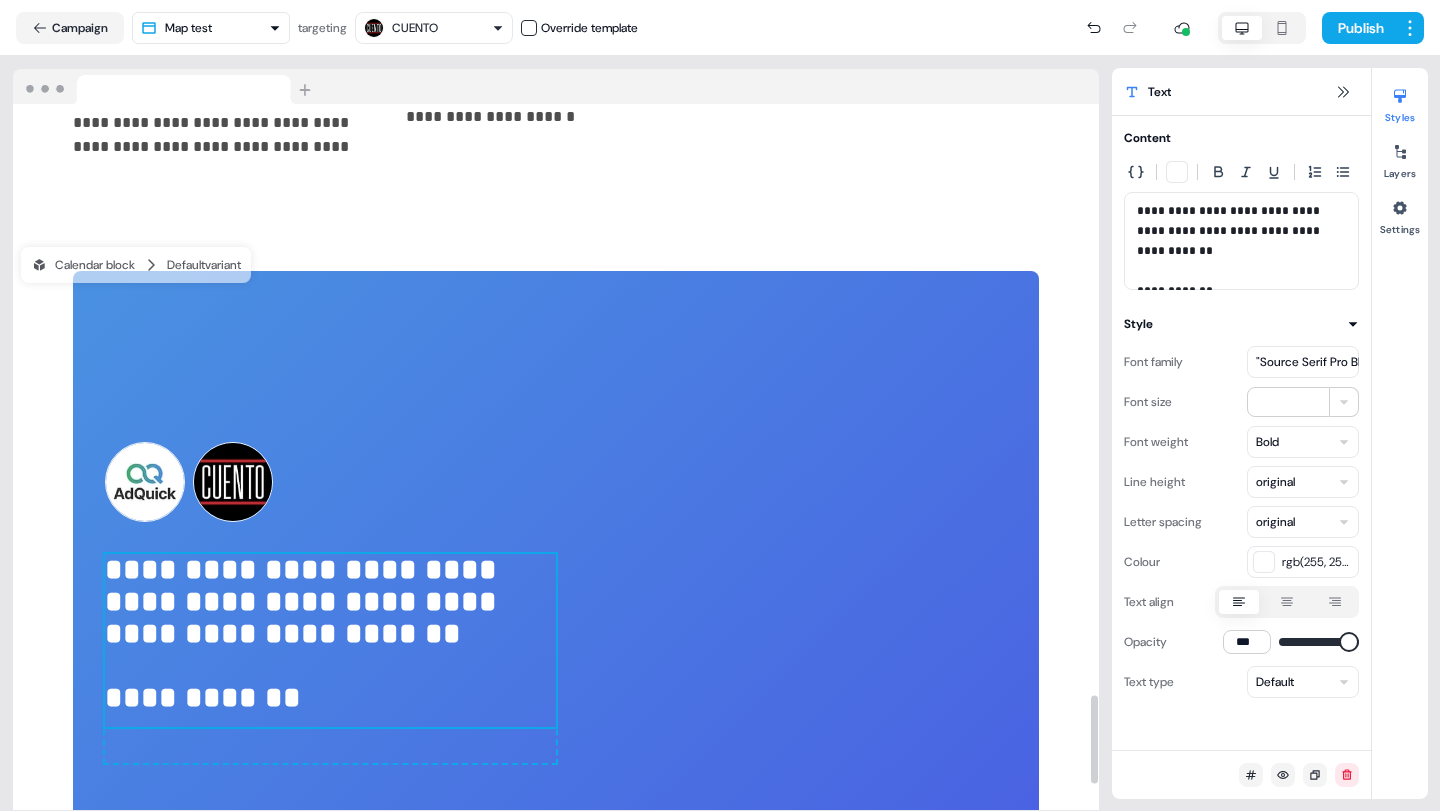 click on "**********" at bounding box center [330, 640] 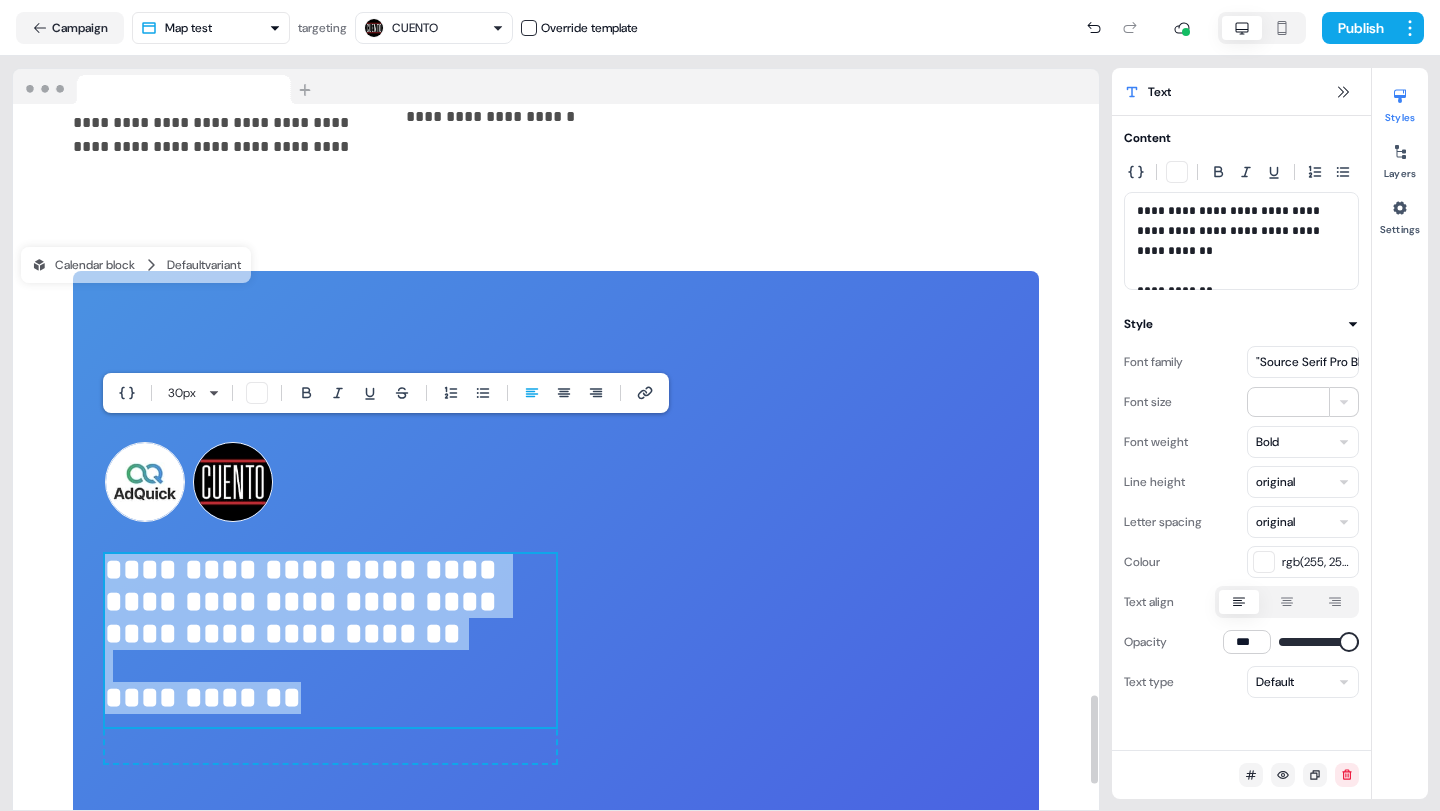 click on "**********" at bounding box center (330, 640) 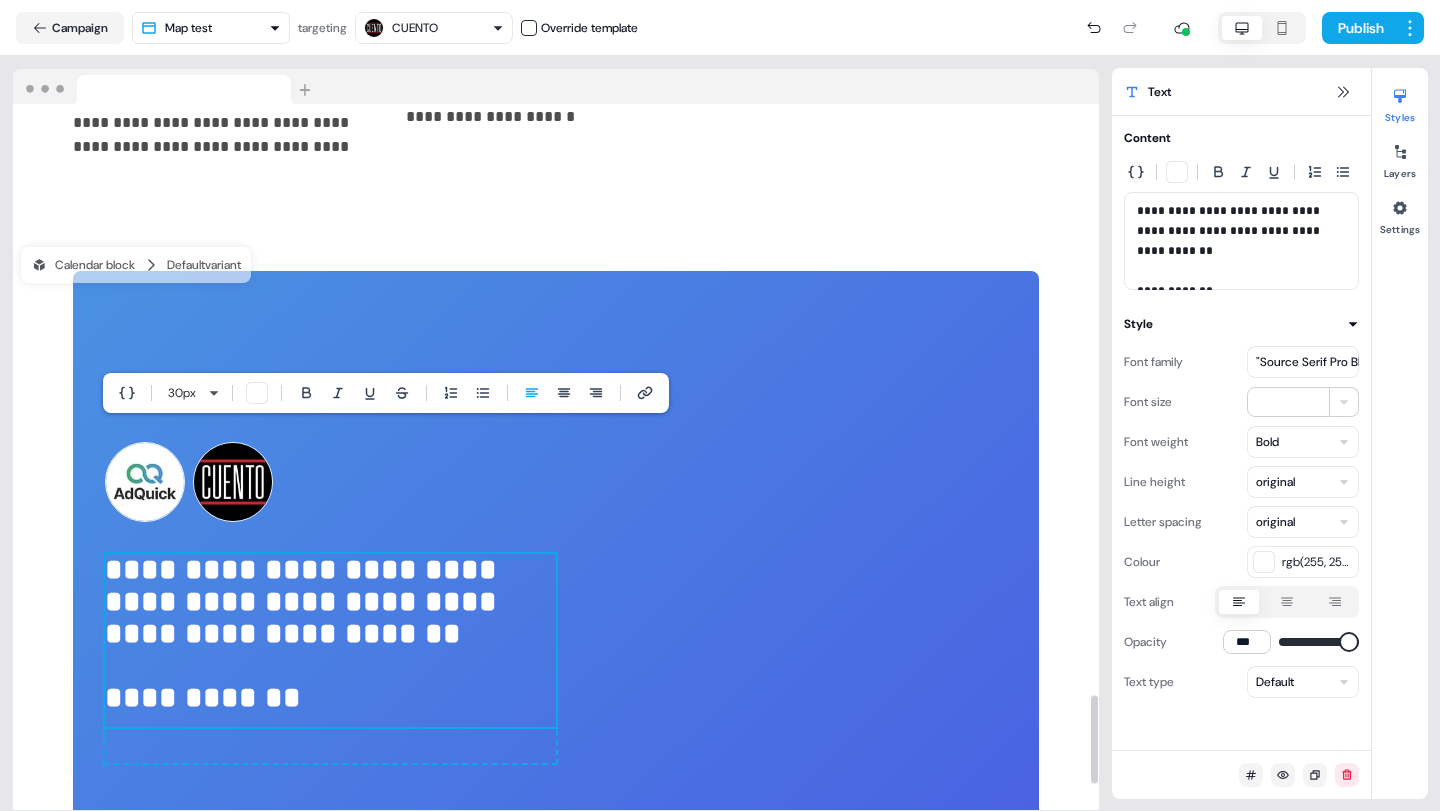 type 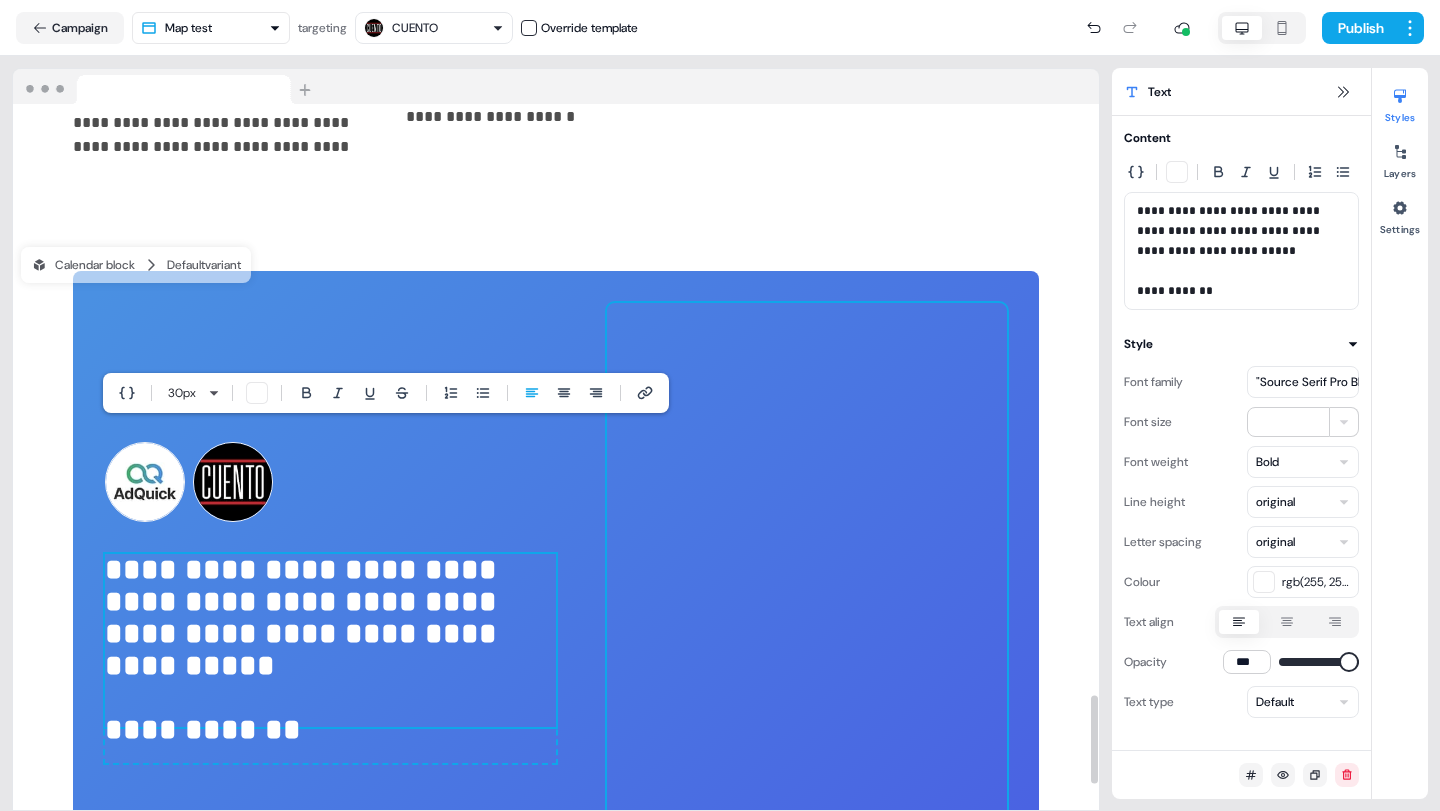 click at bounding box center (807, 603) 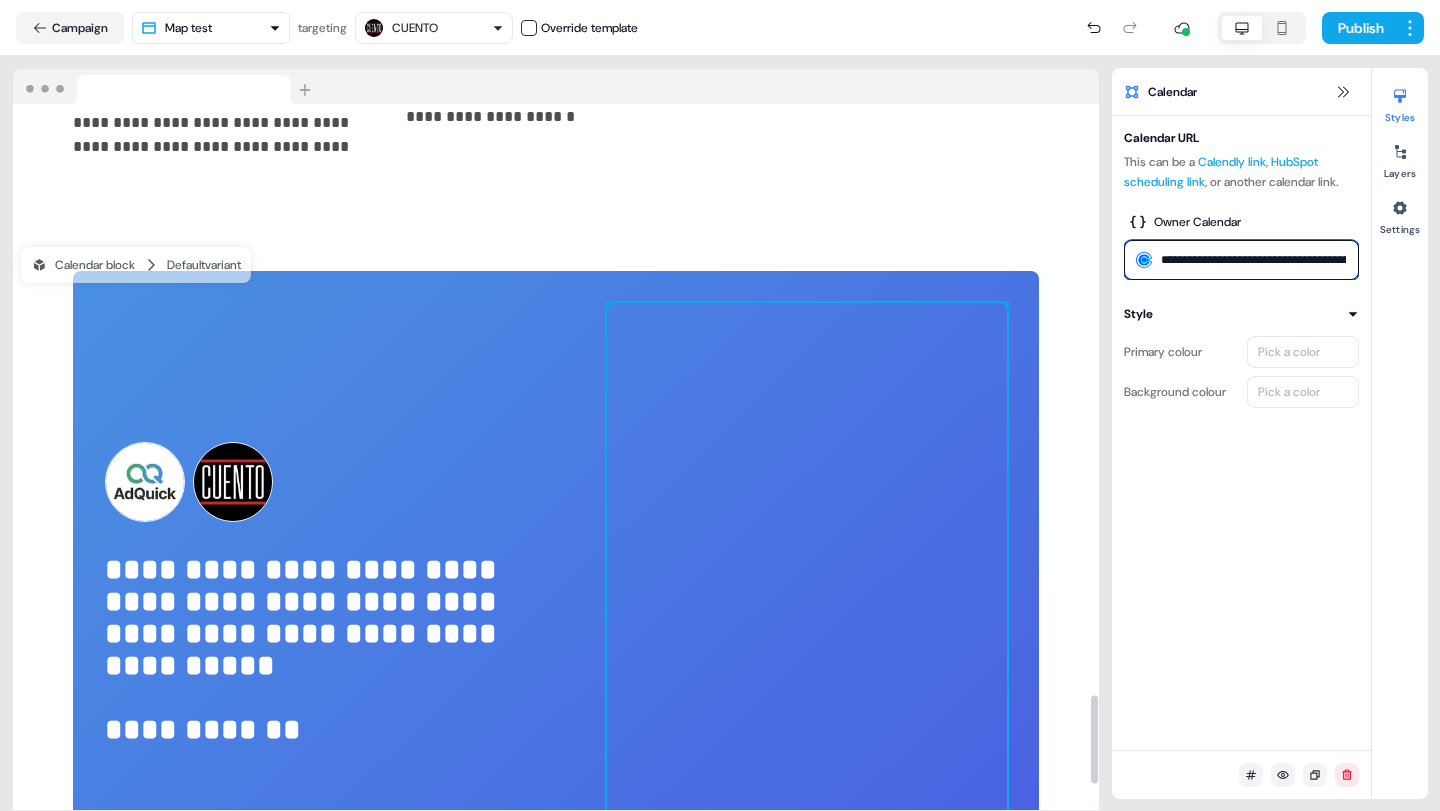 click on "**********" at bounding box center (1241, 260) 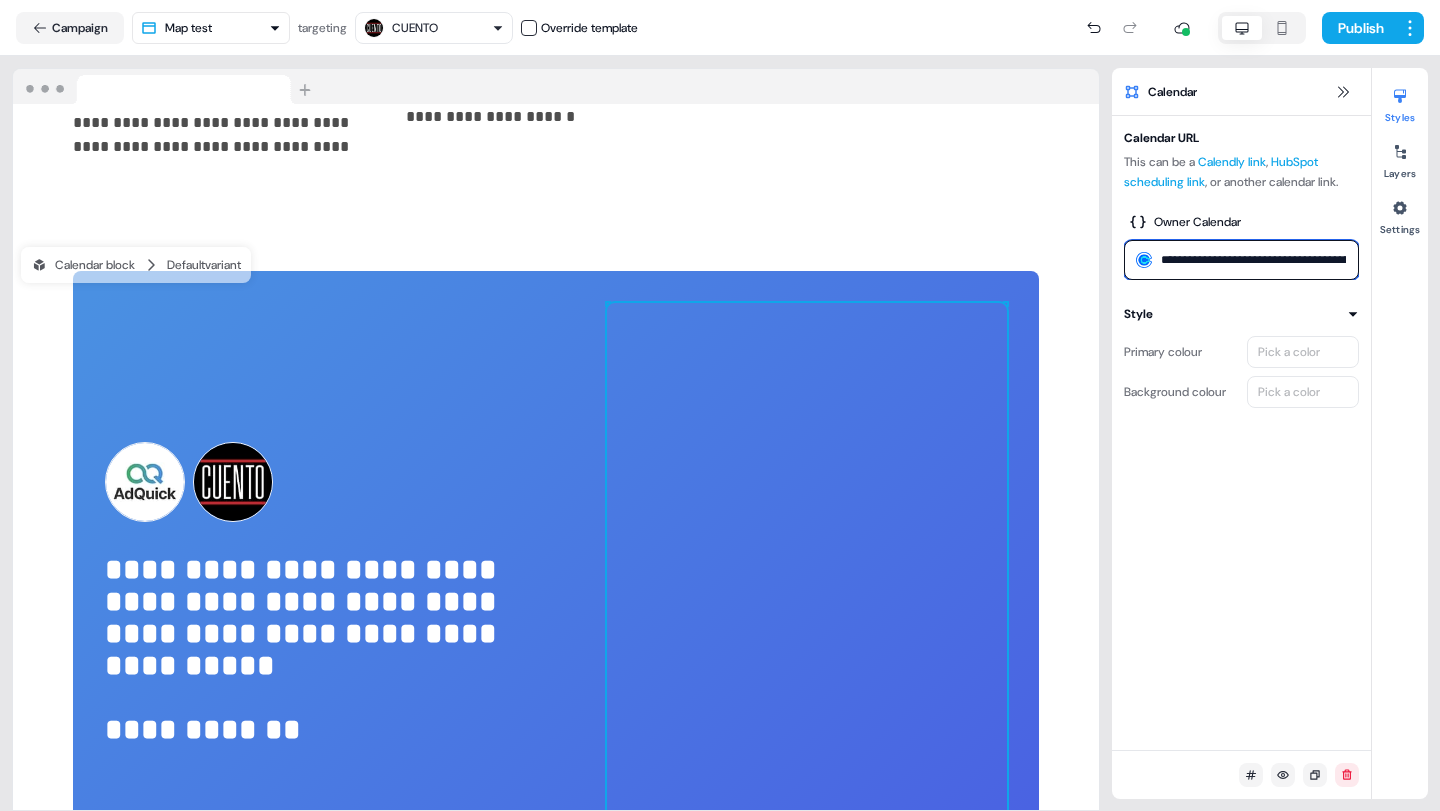click on "**********" at bounding box center (1241, 260) 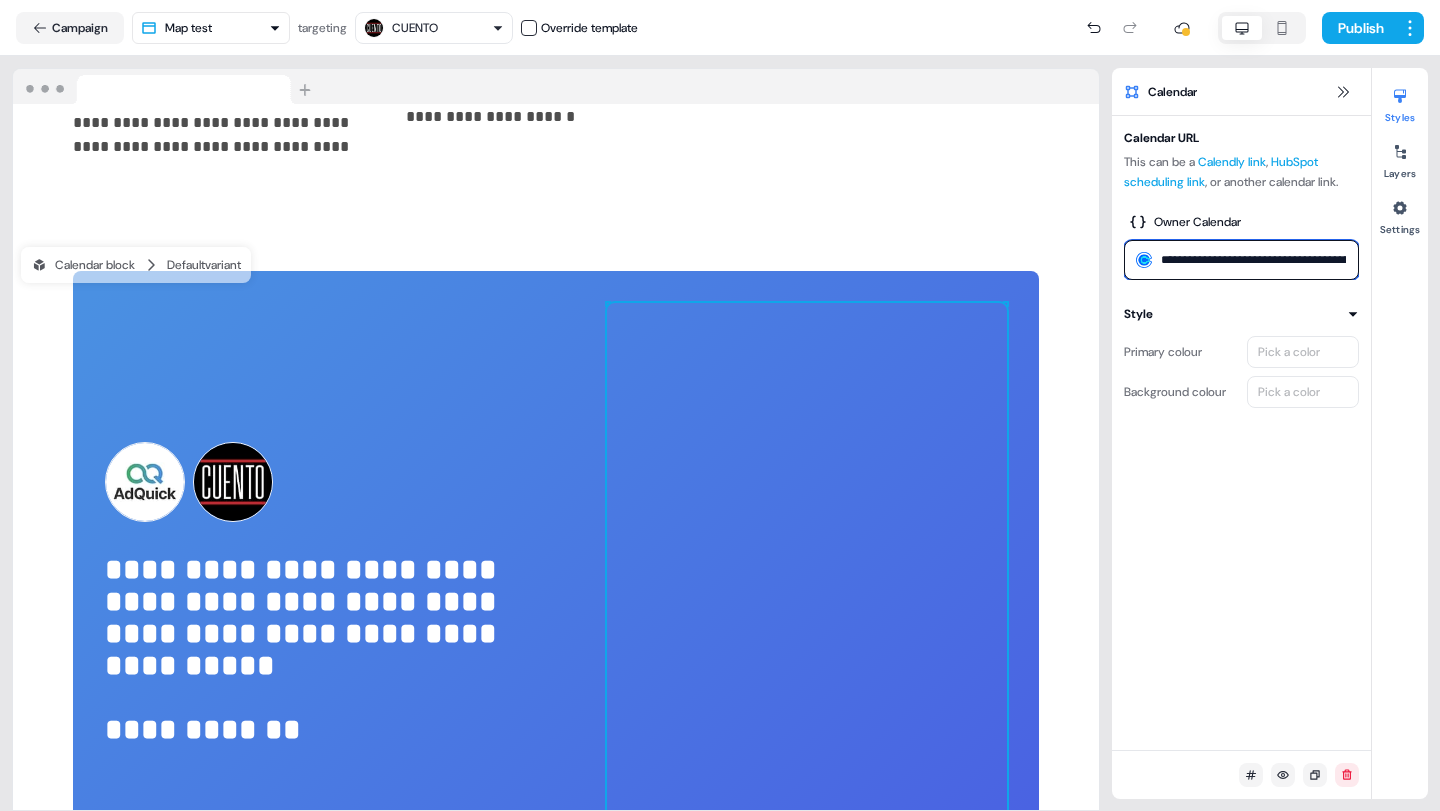 scroll, scrollTop: 0, scrollLeft: 106, axis: horizontal 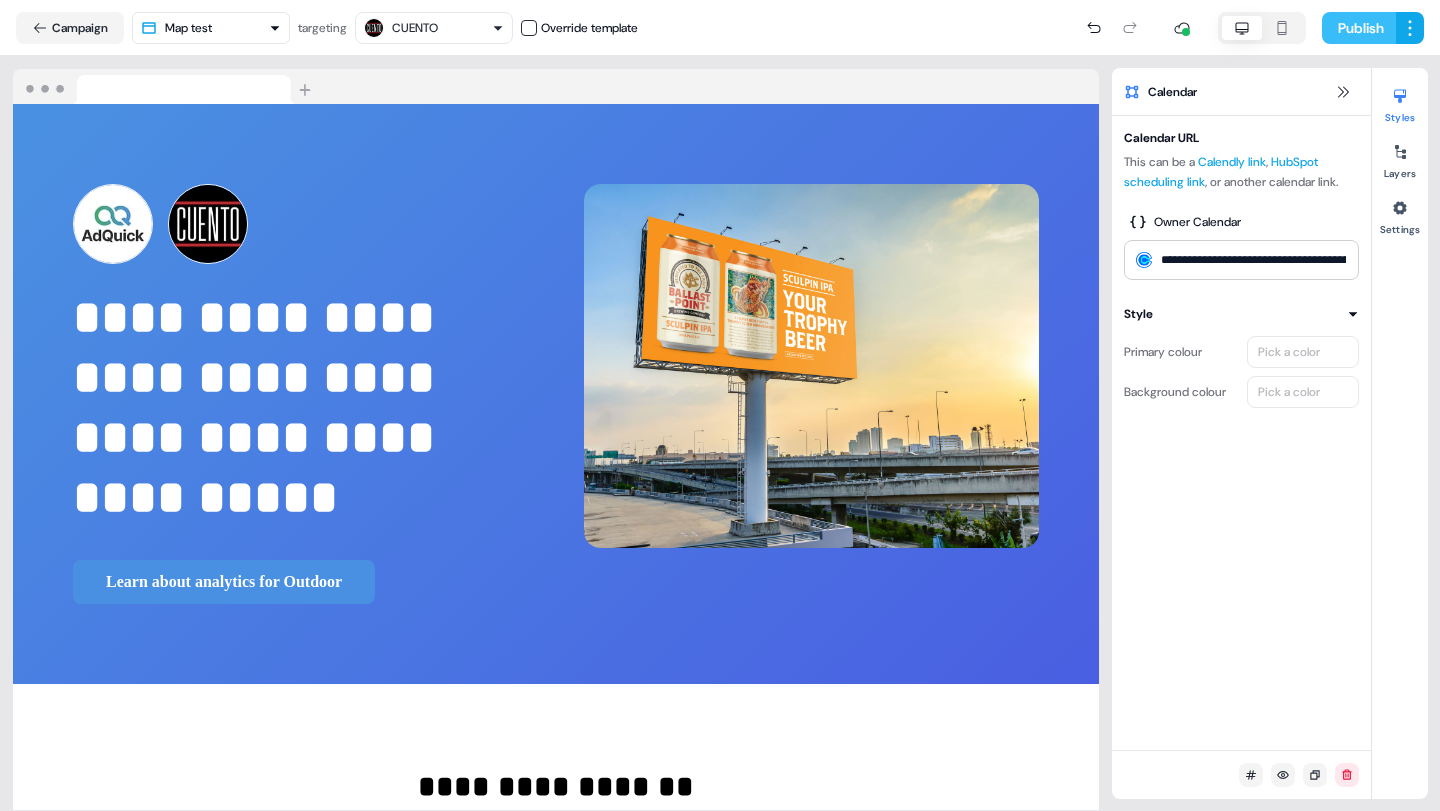 click on "Publish" at bounding box center (1359, 28) 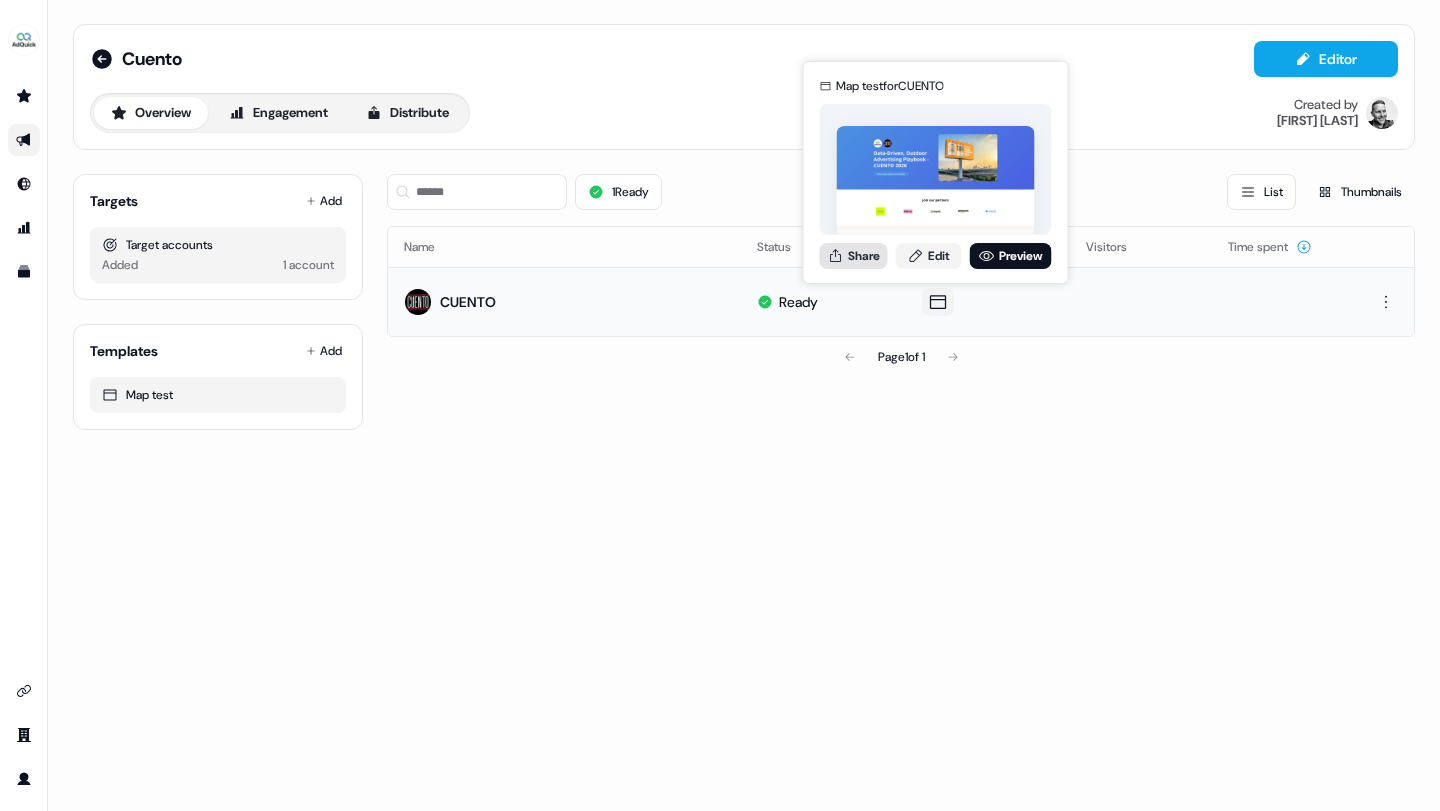 click on "Share" at bounding box center (854, 256) 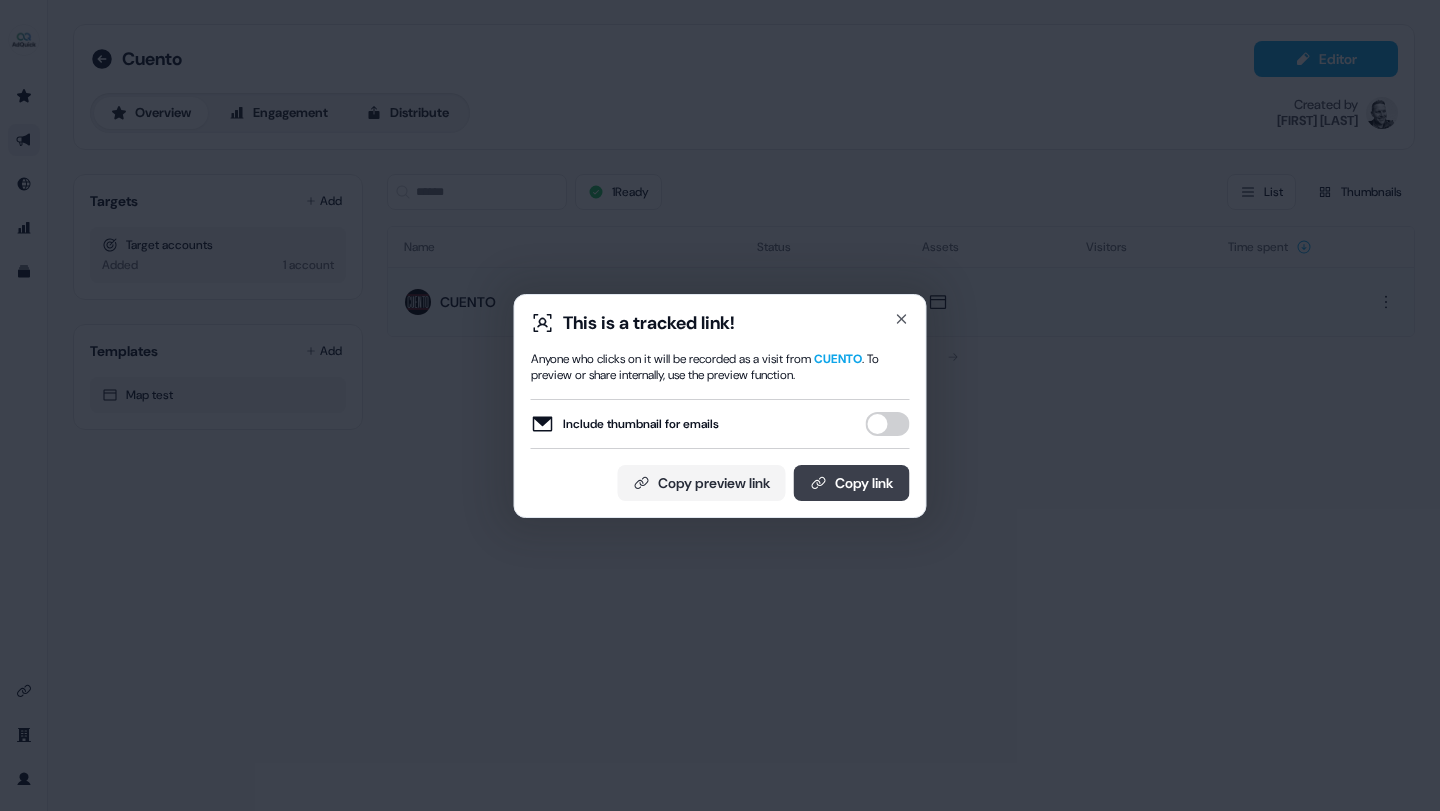 click on "Copy link" at bounding box center [852, 483] 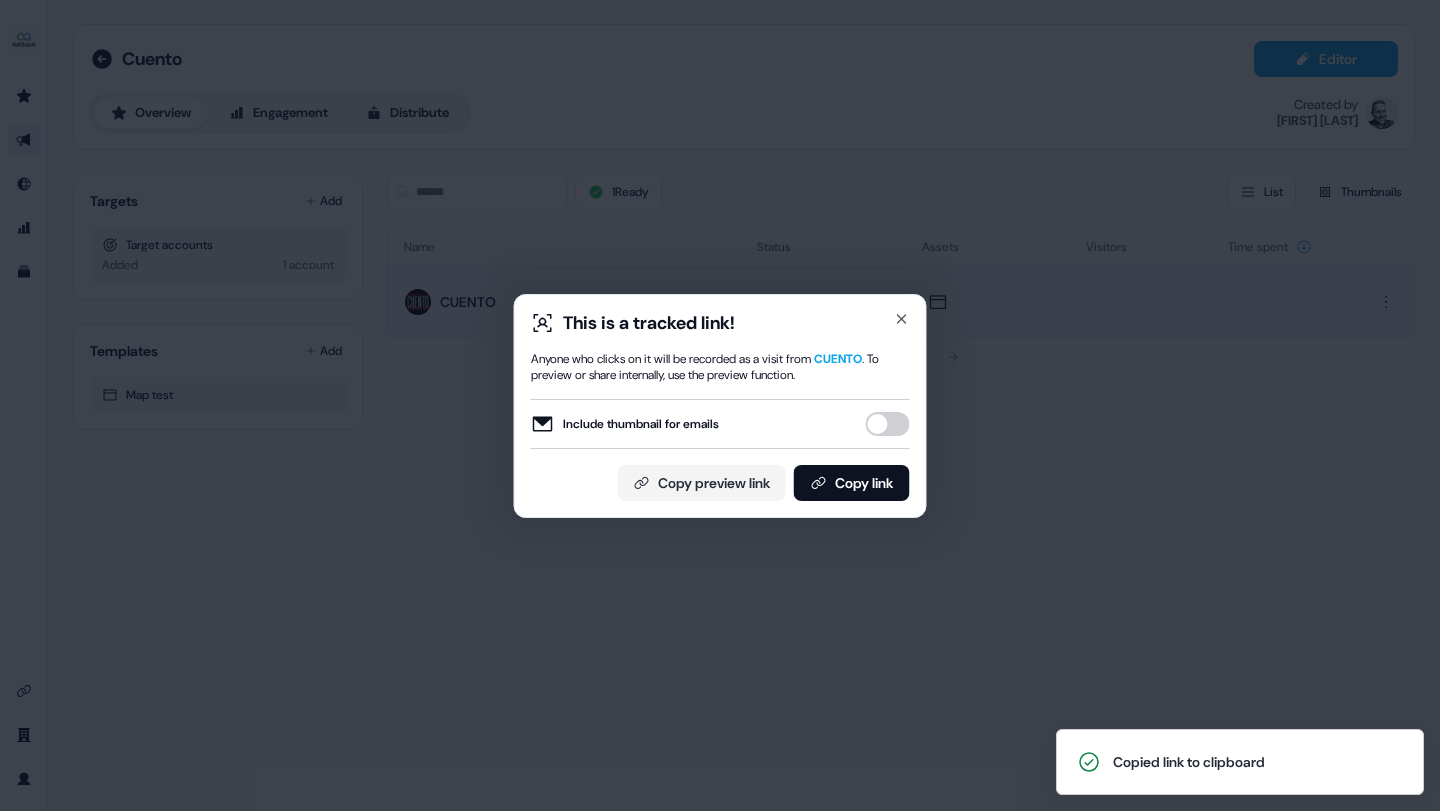 click on "Include thumbnail for emails" at bounding box center [888, 424] 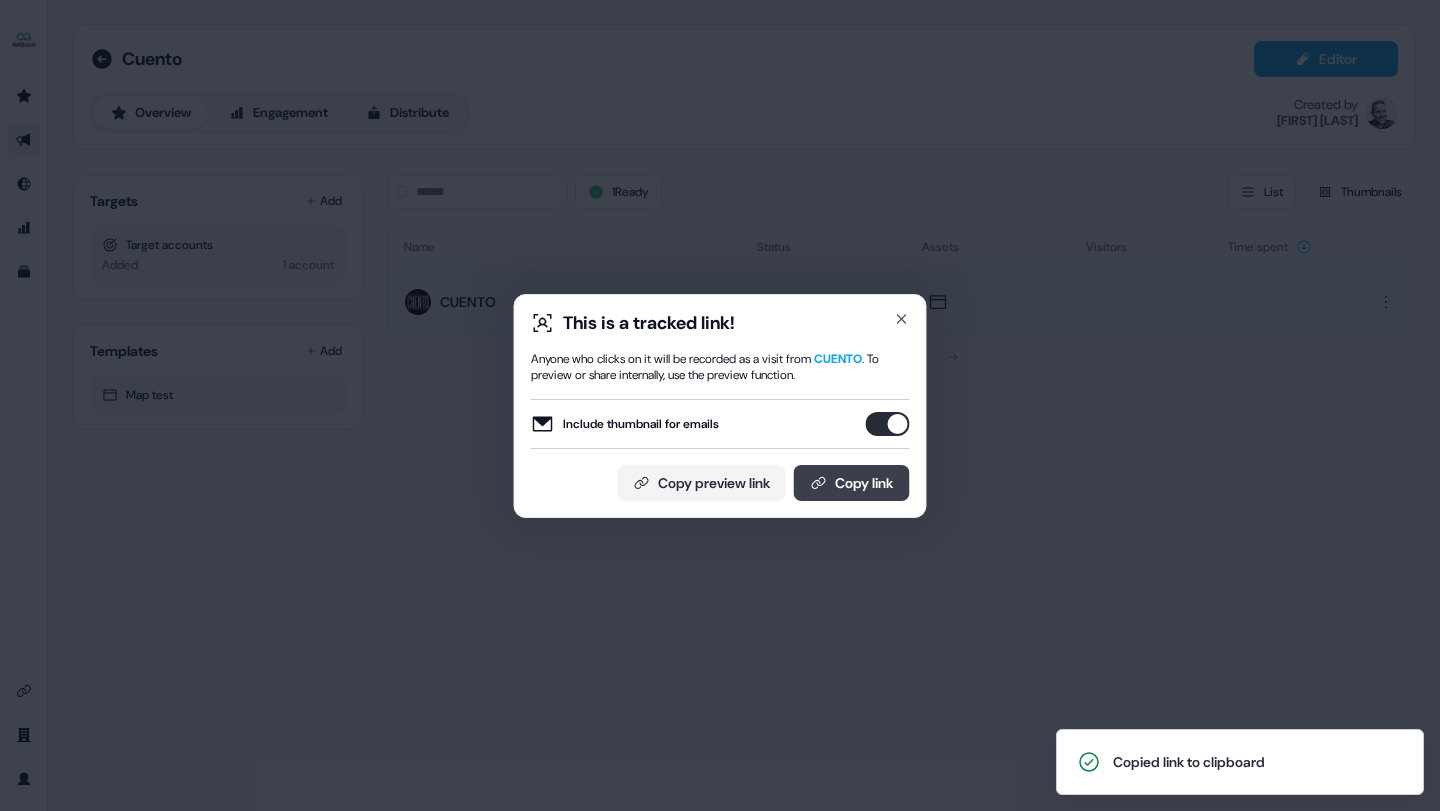 click on "Copy link" at bounding box center [852, 483] 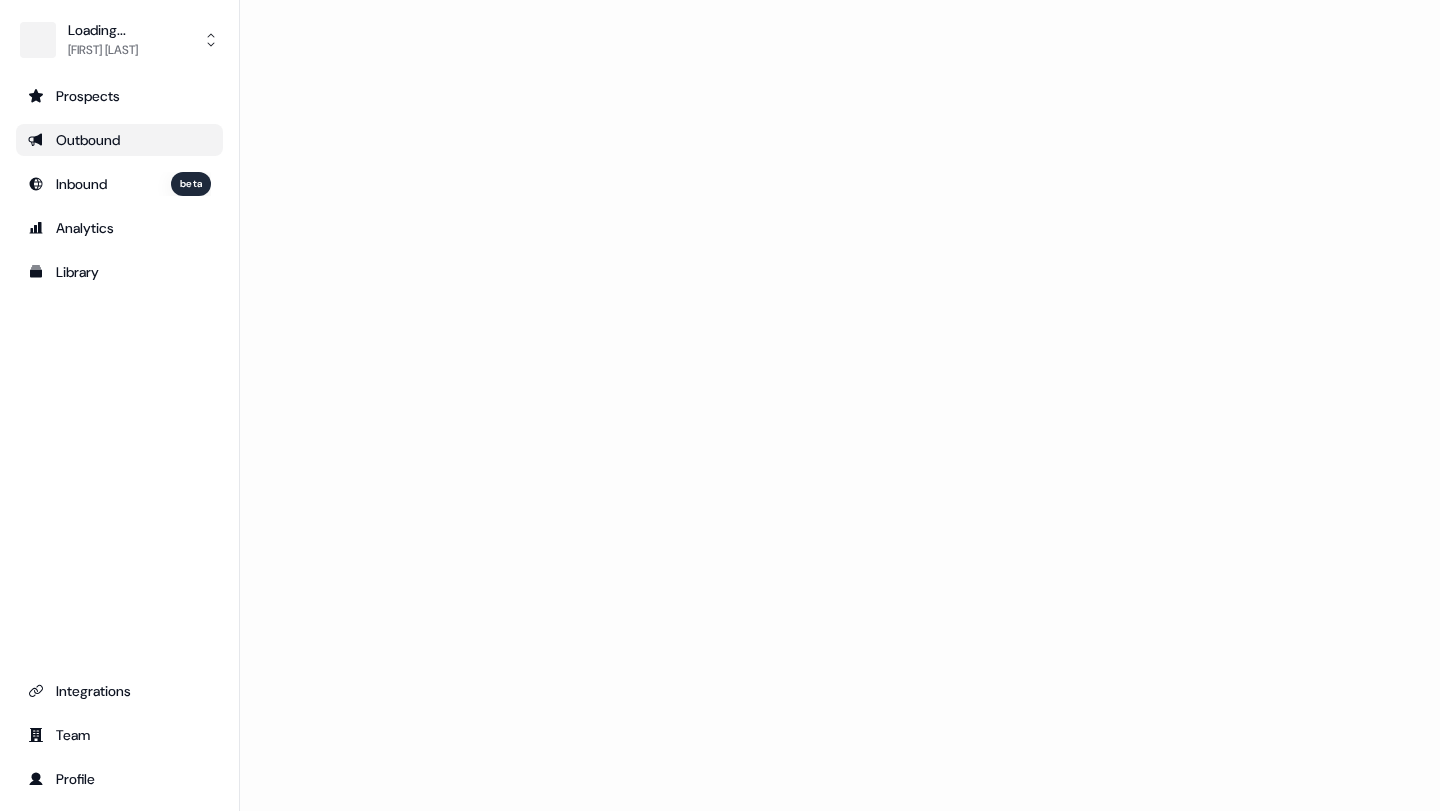 scroll, scrollTop: 0, scrollLeft: 0, axis: both 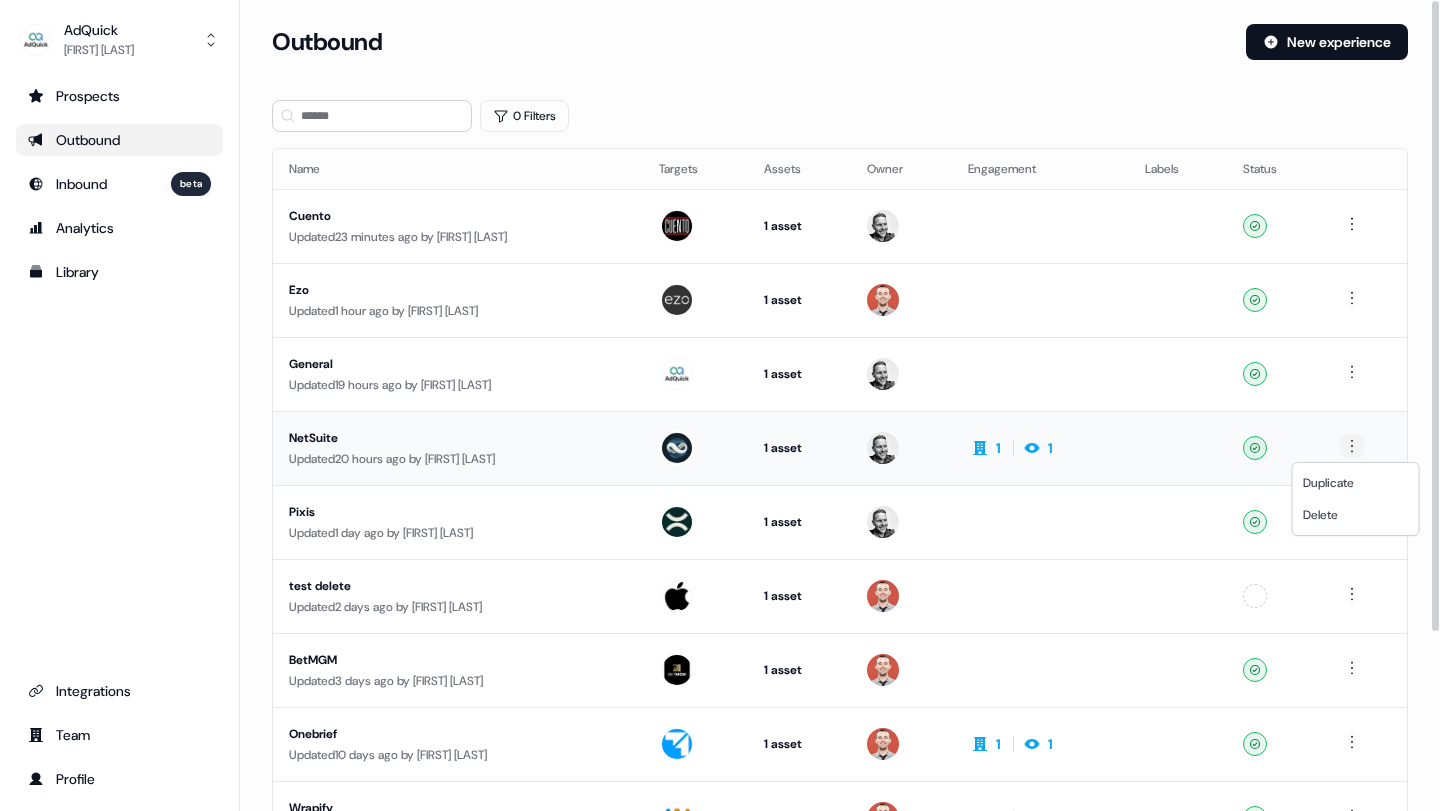 click on "For the best experience switch devices to a bigger screen. Go to Userled.io AdQuick [FIRST] [LAST] Prospects Outbound Inbound beta Analytics Library   Integrations Team Profile Loading... Outbound New experience 0   Filters Name Targets Assets Owner Engagement Labels Status Cuento Updated  23 minutes ago   by   [FIRST] [LAST] 1   asset Outreach (Starter) Ready Ezo Updated  1 hour ago   by   [FIRST] [LAST] 1   asset Outreach (Starter) Ready General Updated  19 hours ago   by   [FIRST] [LAST] 1   asset Outreach (Starter) 1 1 Ready Pixis Updated  1 day ago   by   [FIRST] [LAST] 1   asset Outreach (Starter) Ready test delete Updated  2 days ago   by   [FIRST] [LAST] 1   asset Outreach (Starter) Unconfigured BetMGM  Updated  3 days ago   by   [FIRST] [LAST] 1   asset Outreach (Starter) Ready Onebrief Updated  10 days ago   by   [FIRST] [LAST] 1   asset Outreach (Starter) 1 1 Ready Wrapify Updated  10 days ago   by   [FIRST] [LAST] 1   asset 1 2" at bounding box center [720, 405] 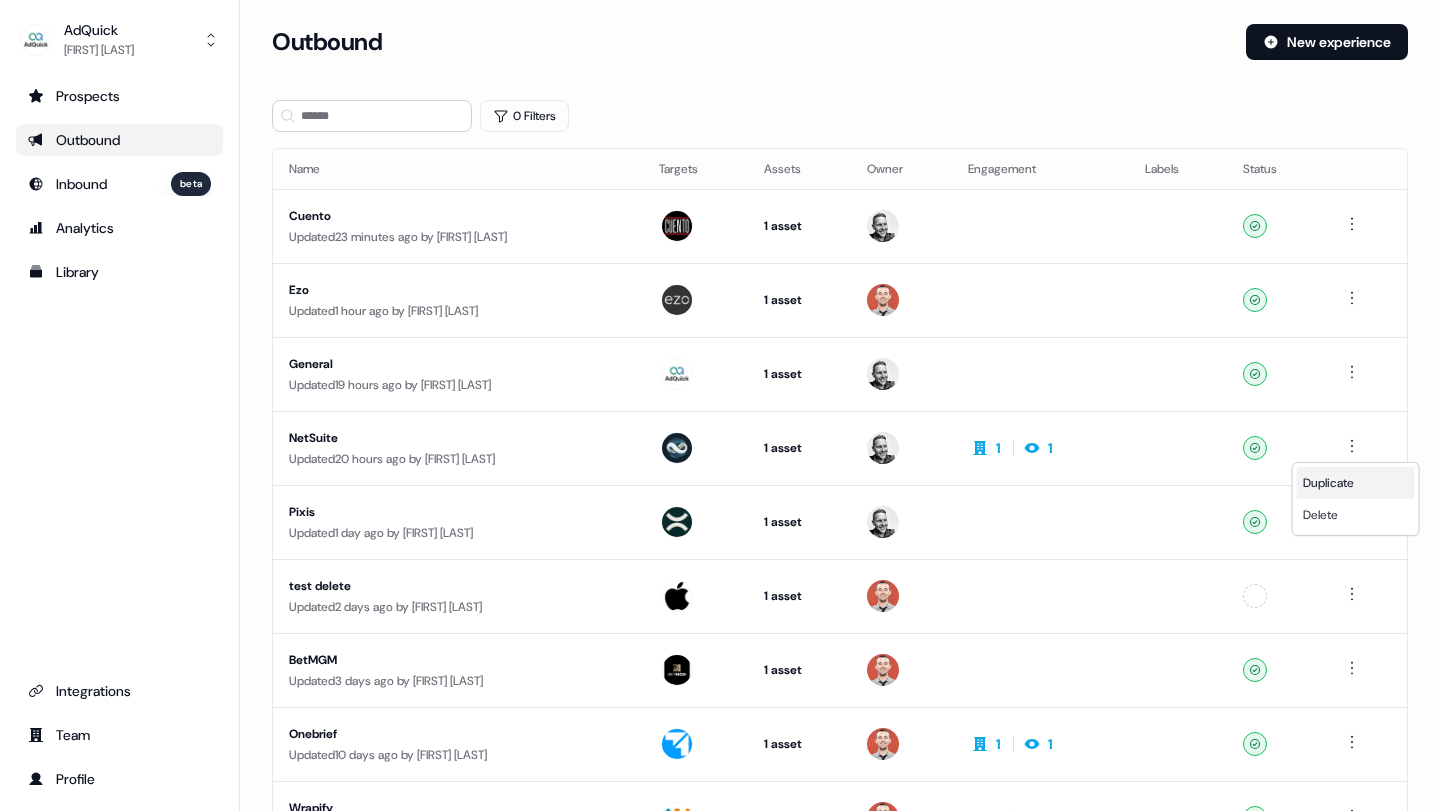 click on "Duplicate" at bounding box center (1328, 483) 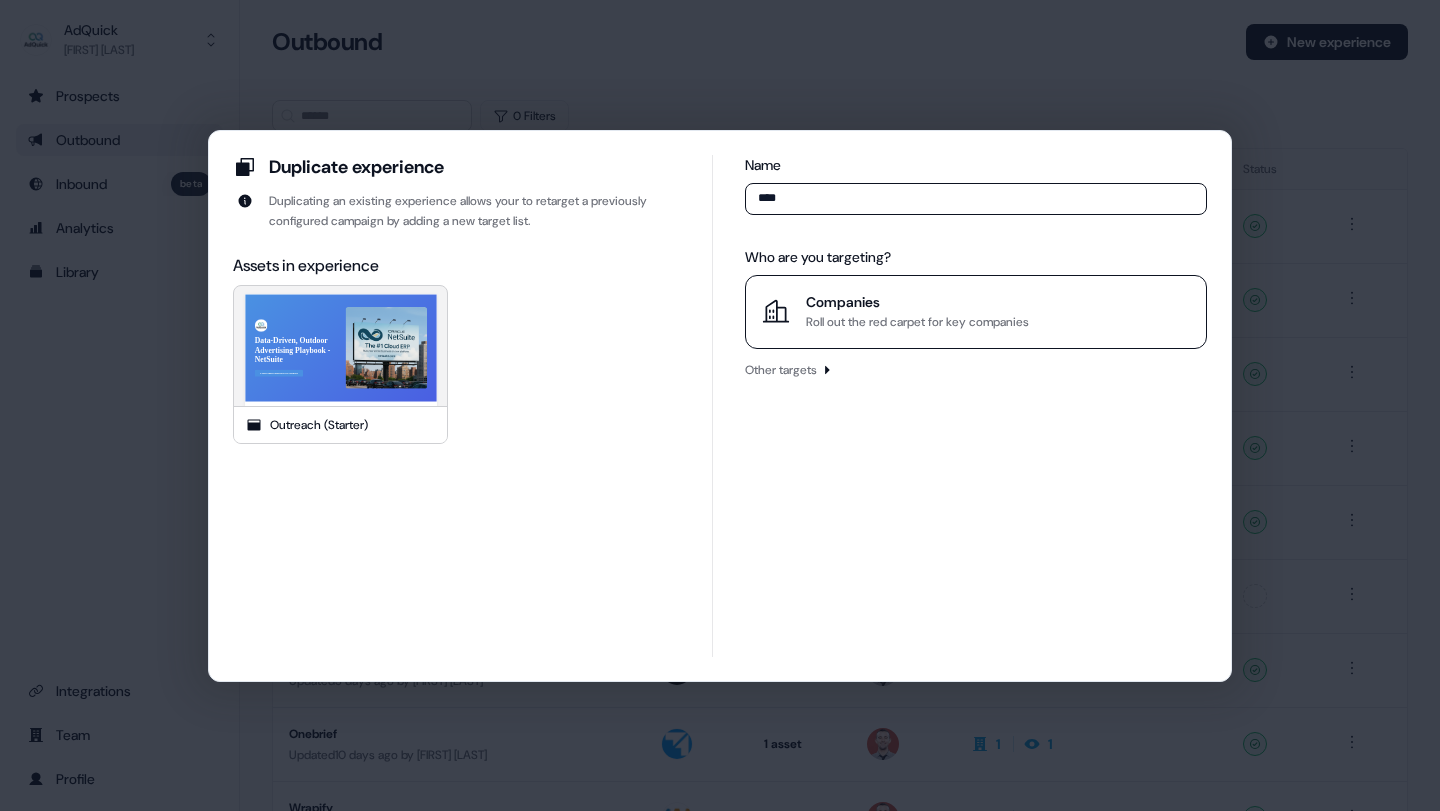 type on "****" 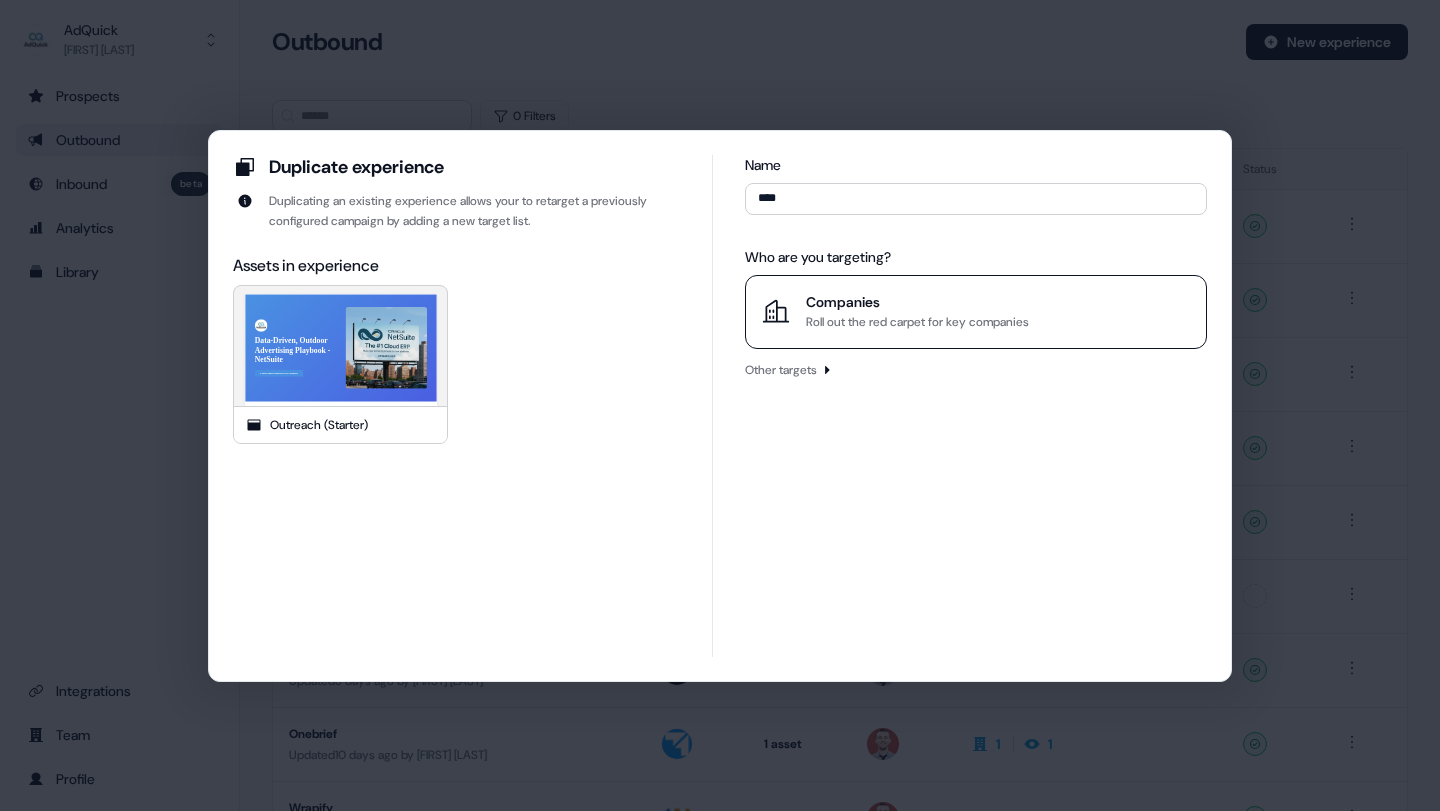 click on "Companies" at bounding box center [917, 302] 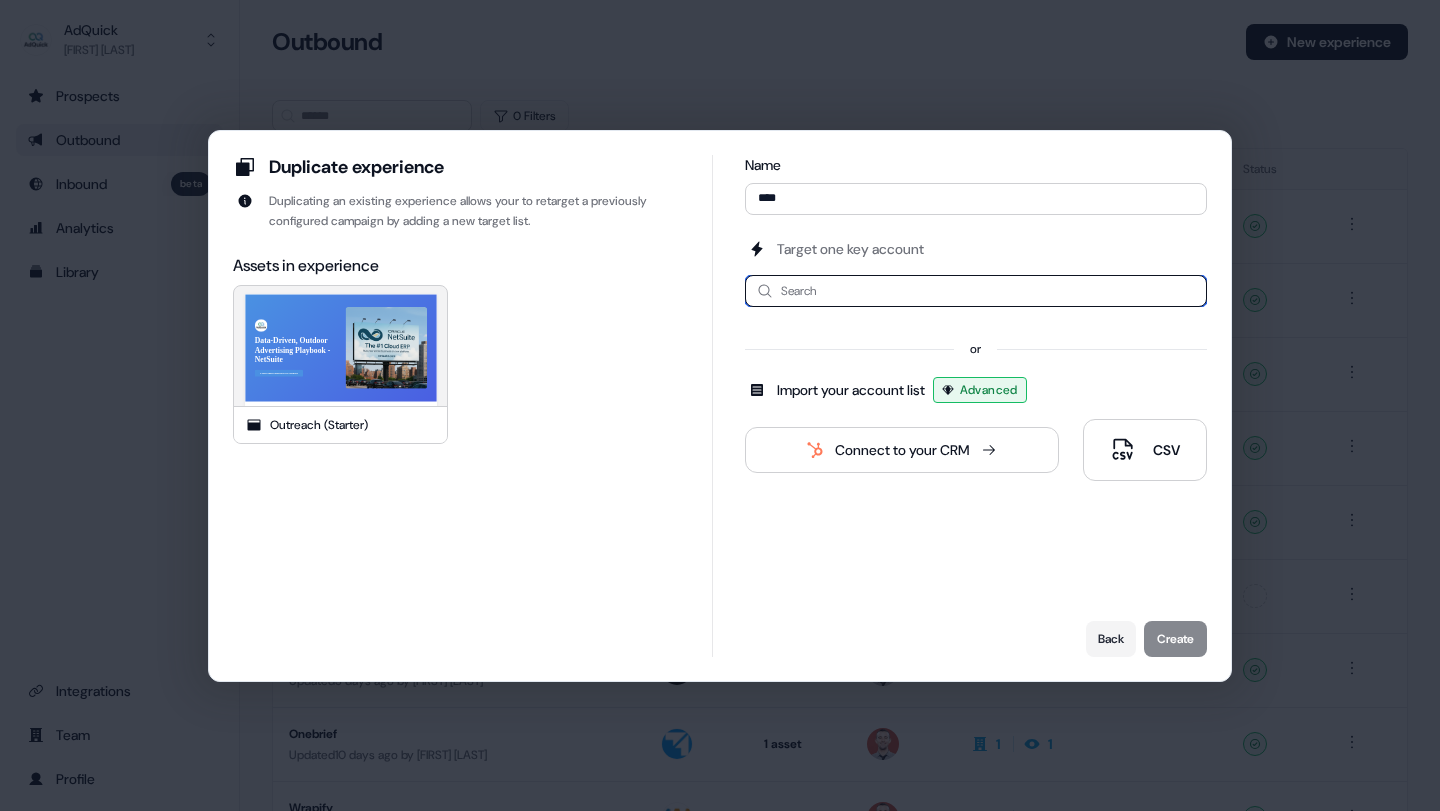 click at bounding box center [976, 291] 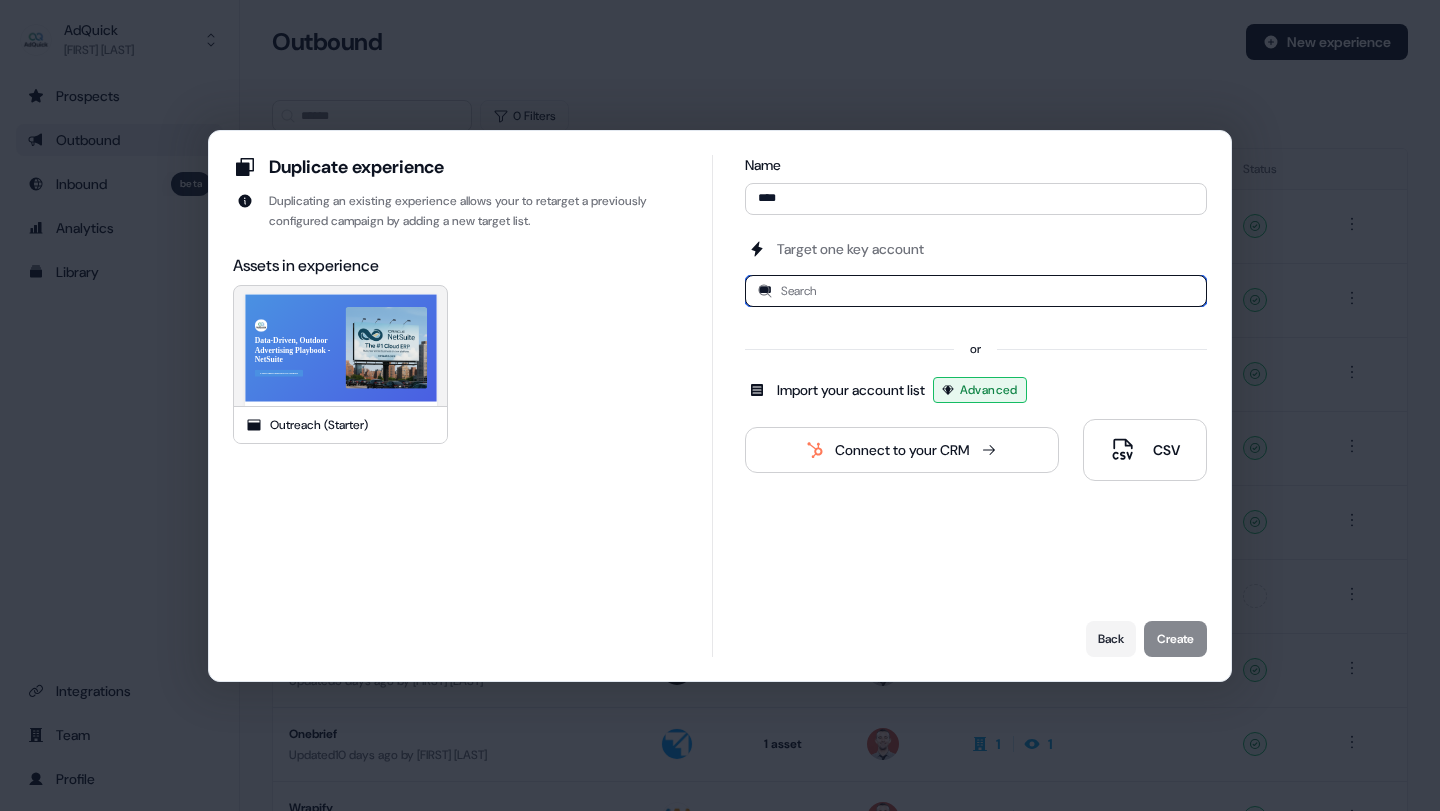 type on "****" 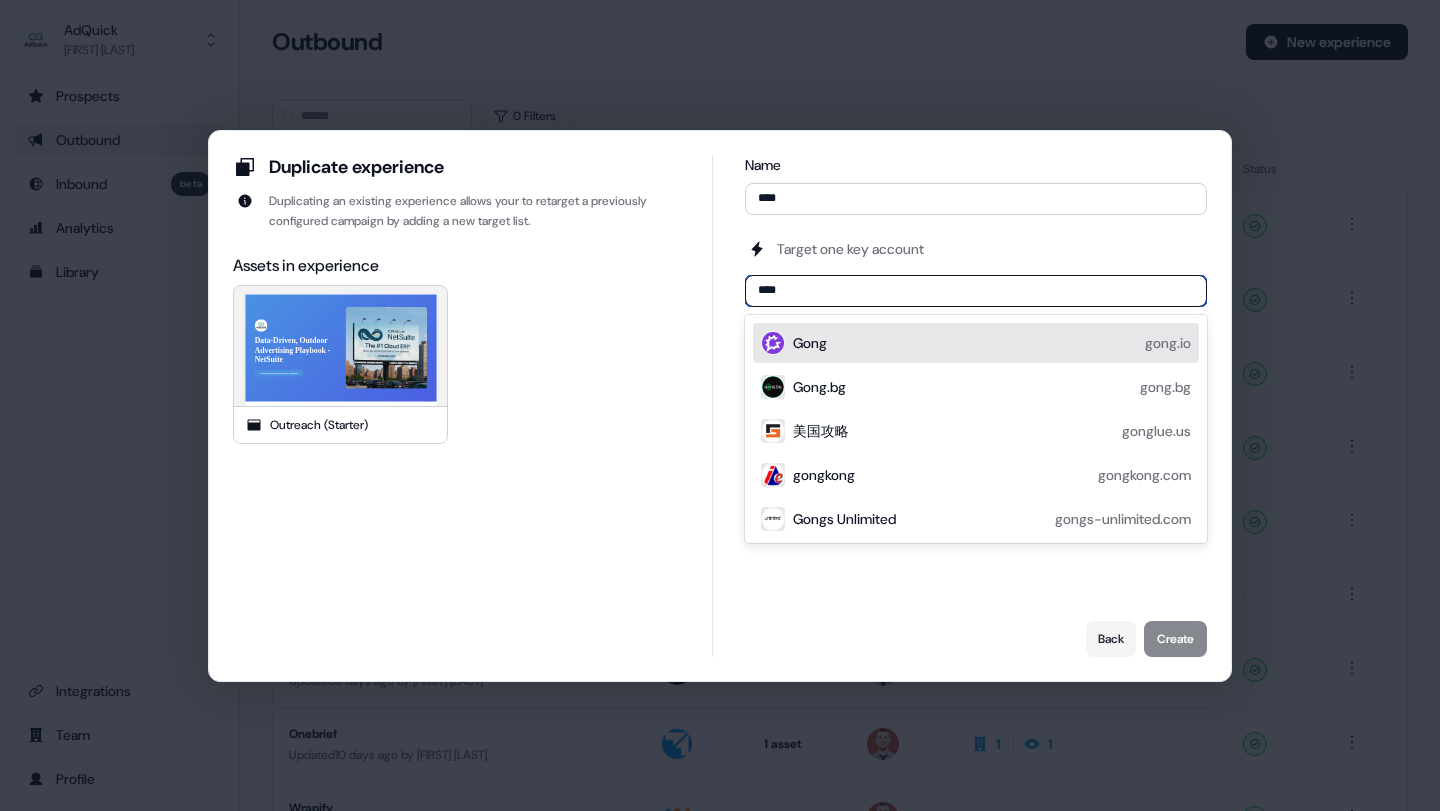 click on "Gong gong.io" at bounding box center [992, 343] 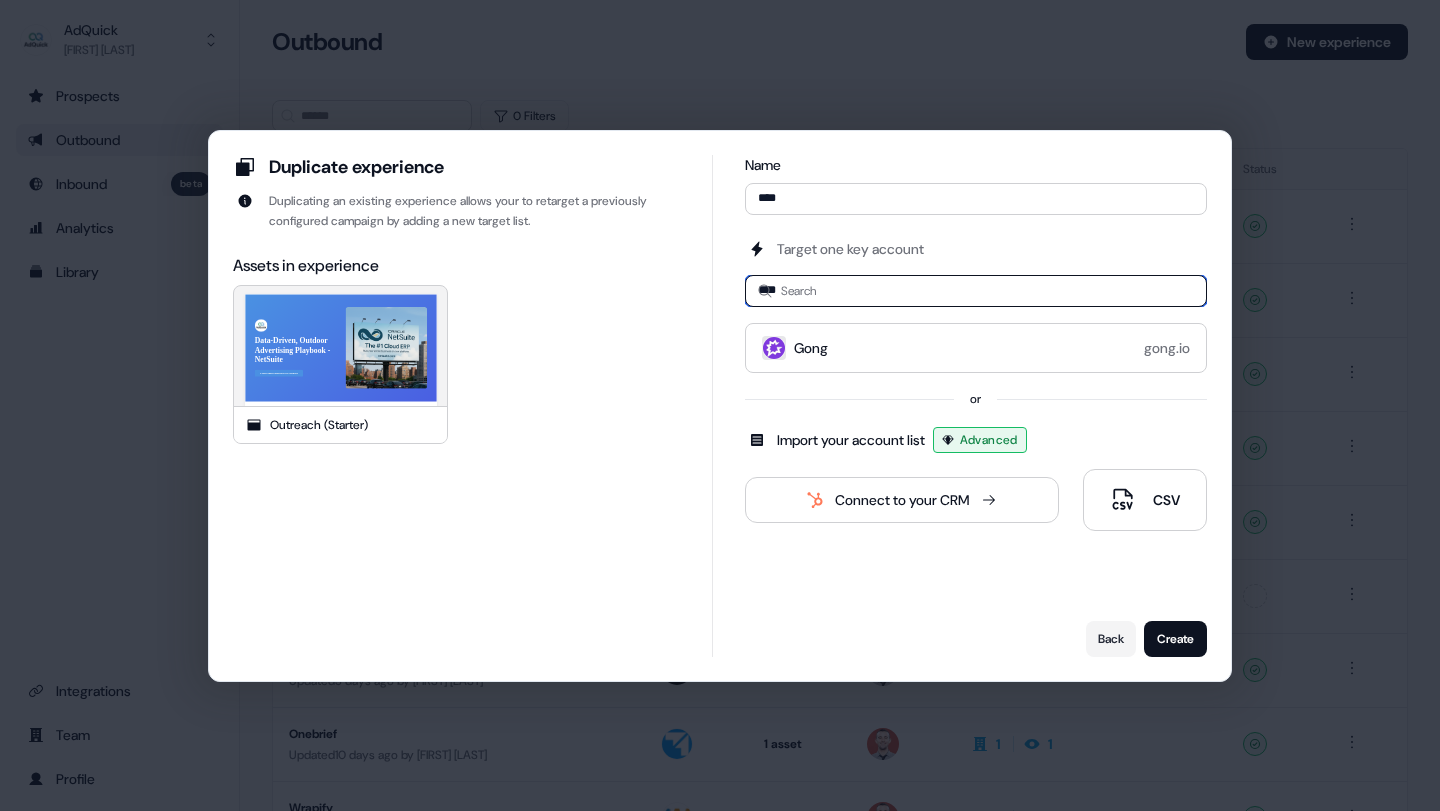 type 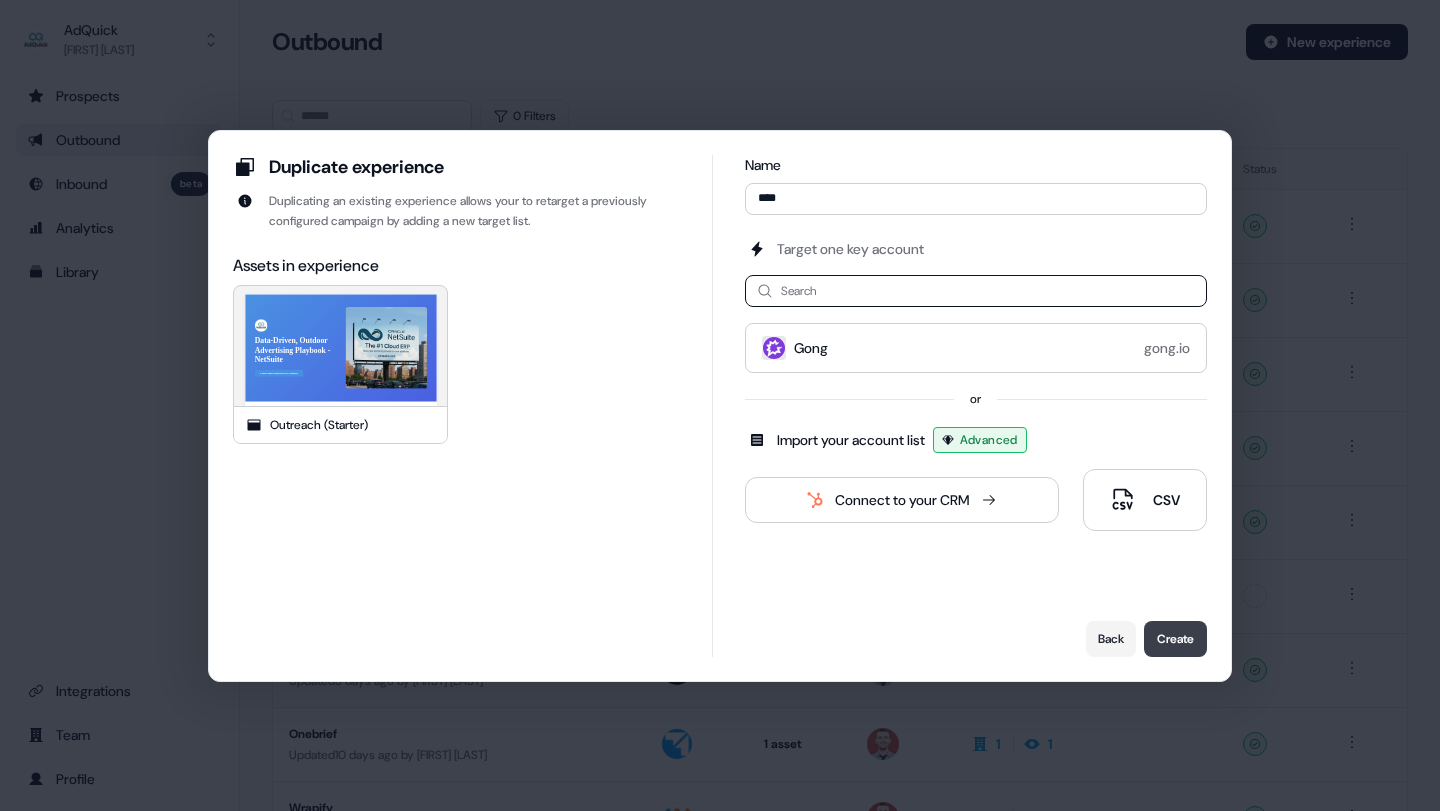 click on "Create" at bounding box center (1175, 639) 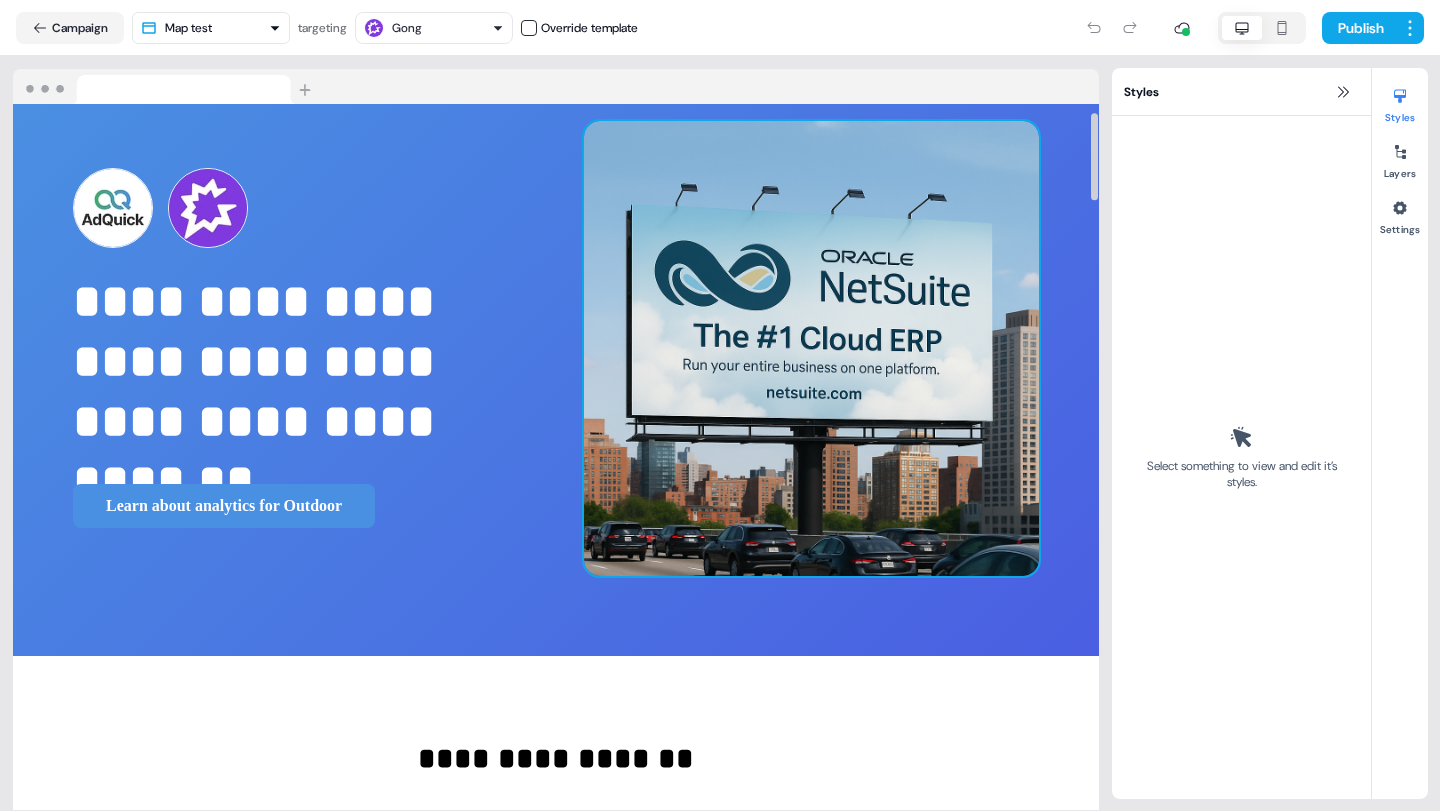 scroll, scrollTop: 66, scrollLeft: 0, axis: vertical 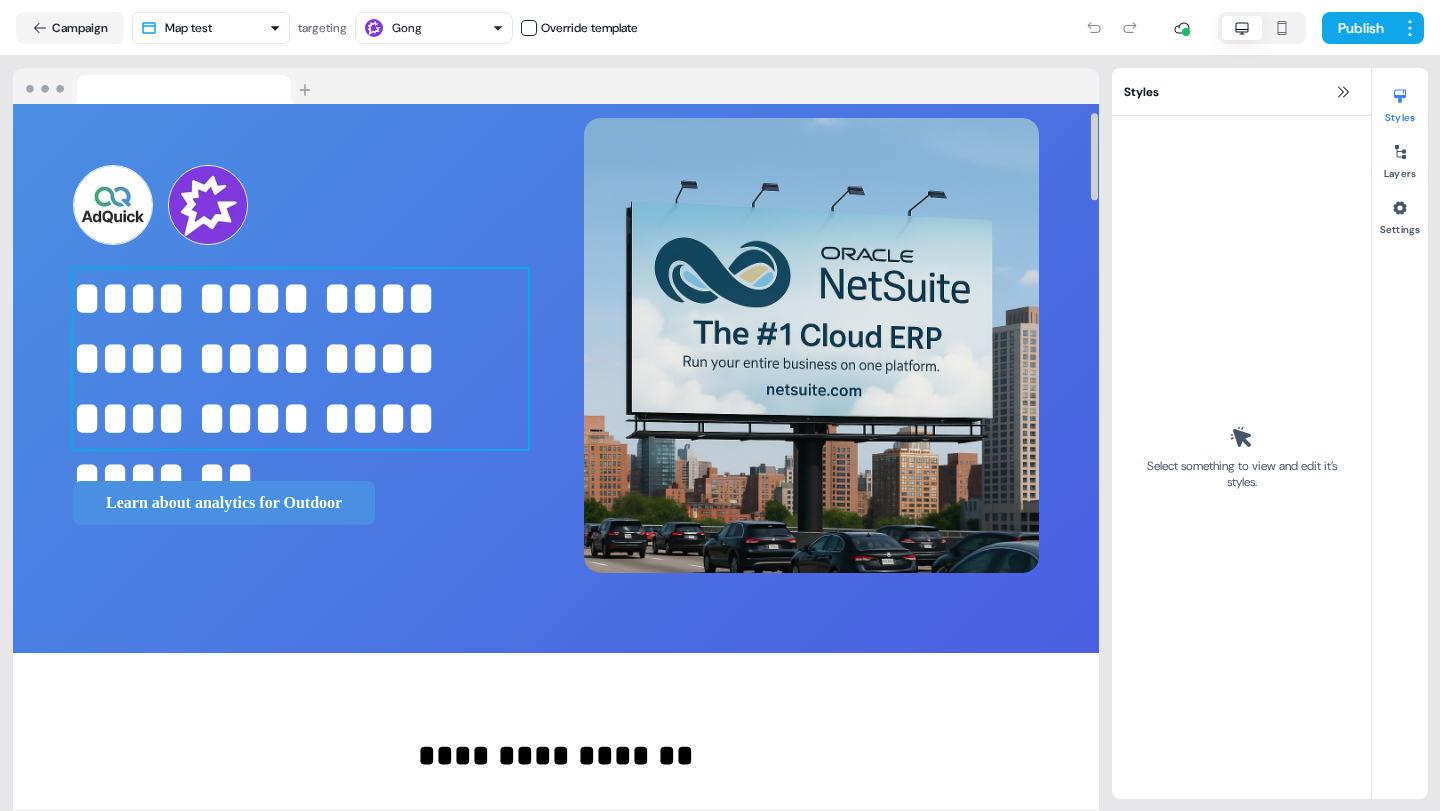 click on "**********" at bounding box center (300, 359) 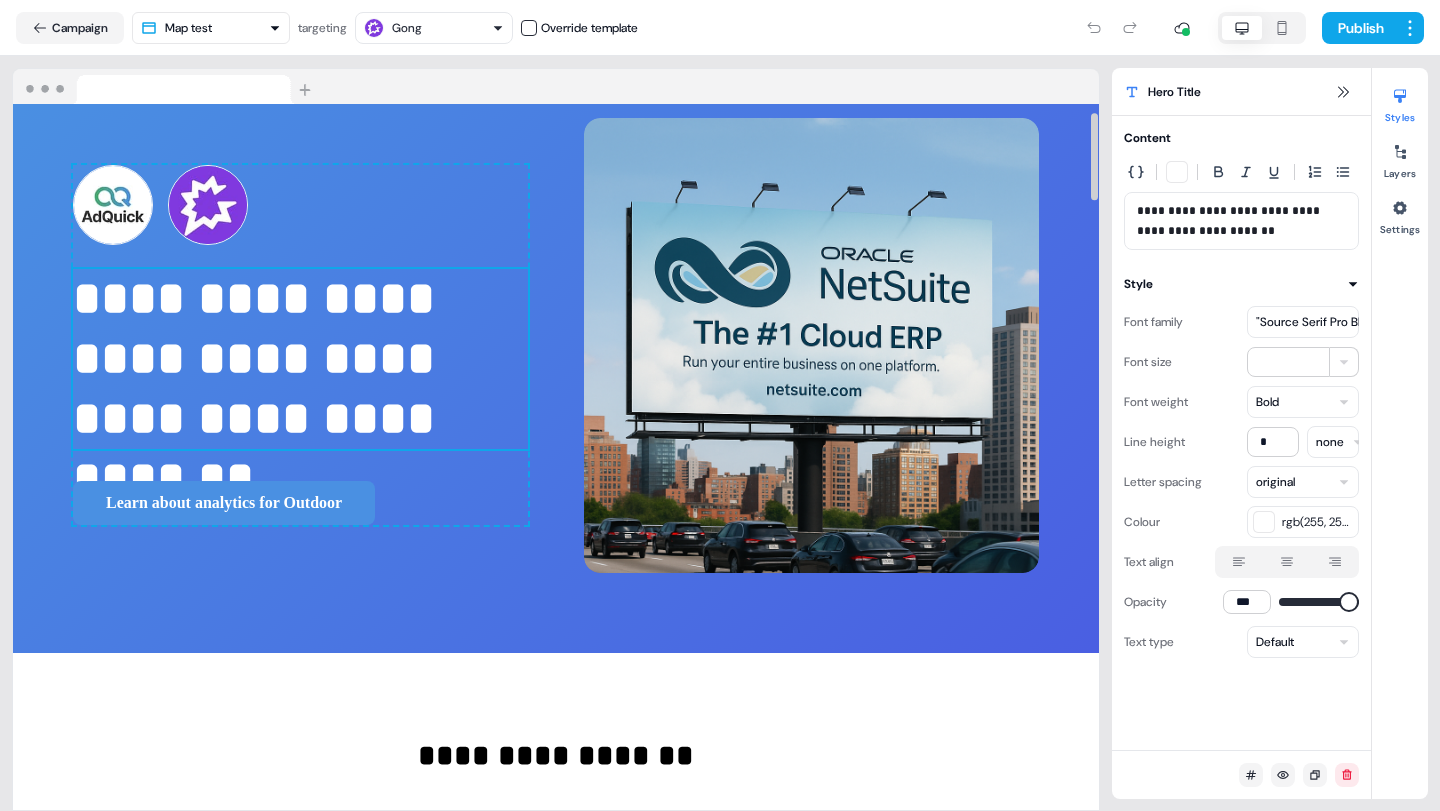 click on "**********" at bounding box center [300, 359] 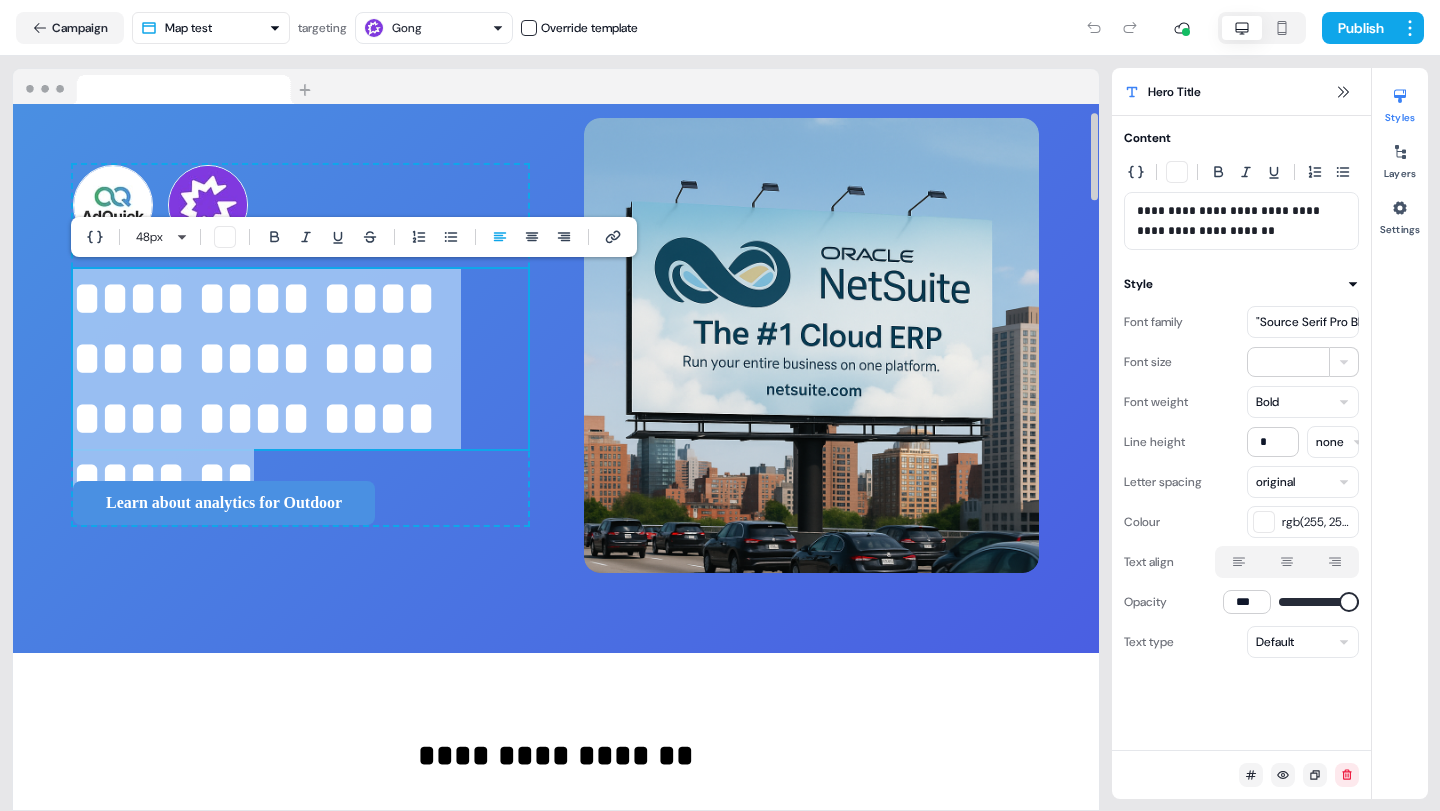 click on "**********" at bounding box center [300, 359] 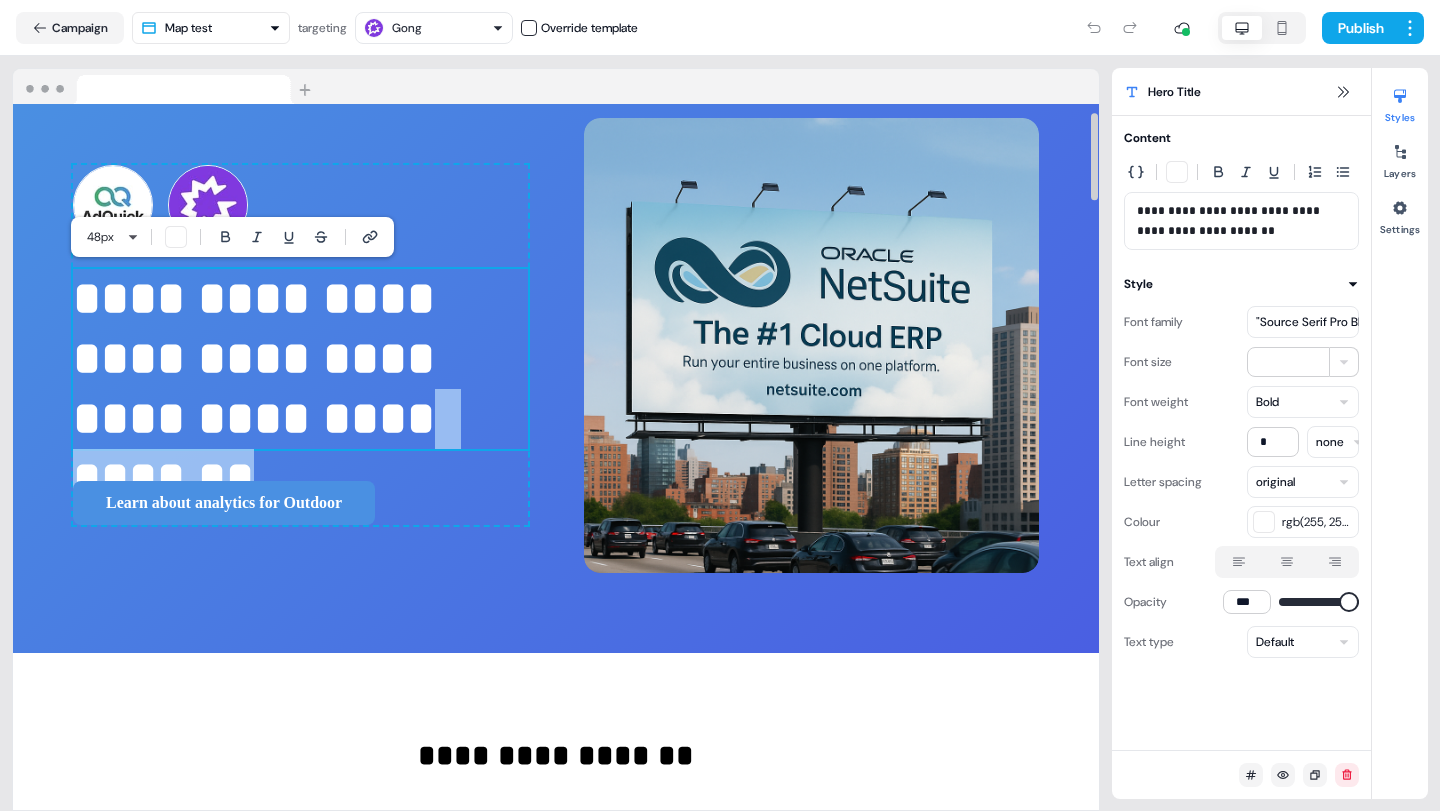 drag, startPoint x: 480, startPoint y: 424, endPoint x: 310, endPoint y: 422, distance: 170.01176 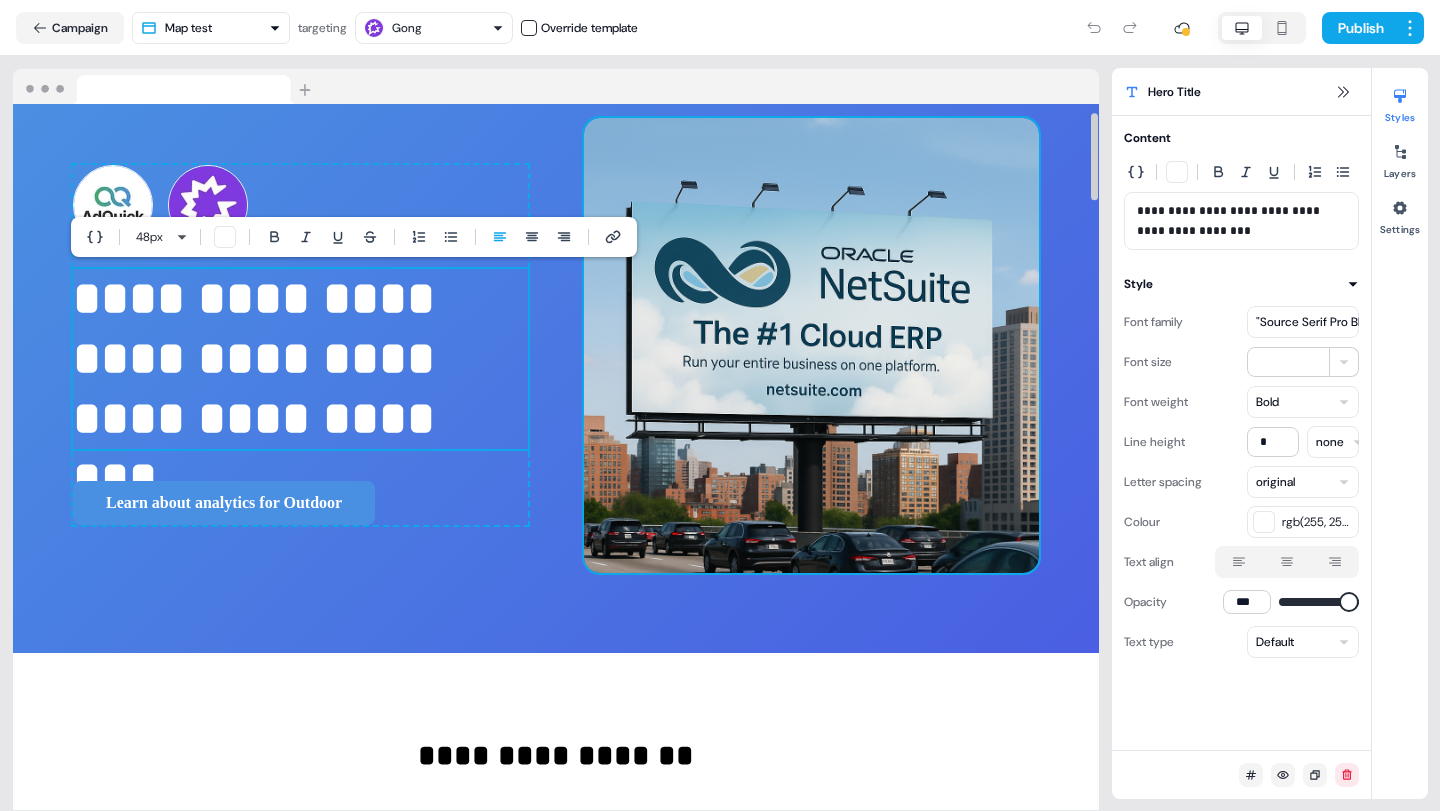 click at bounding box center [811, 345] 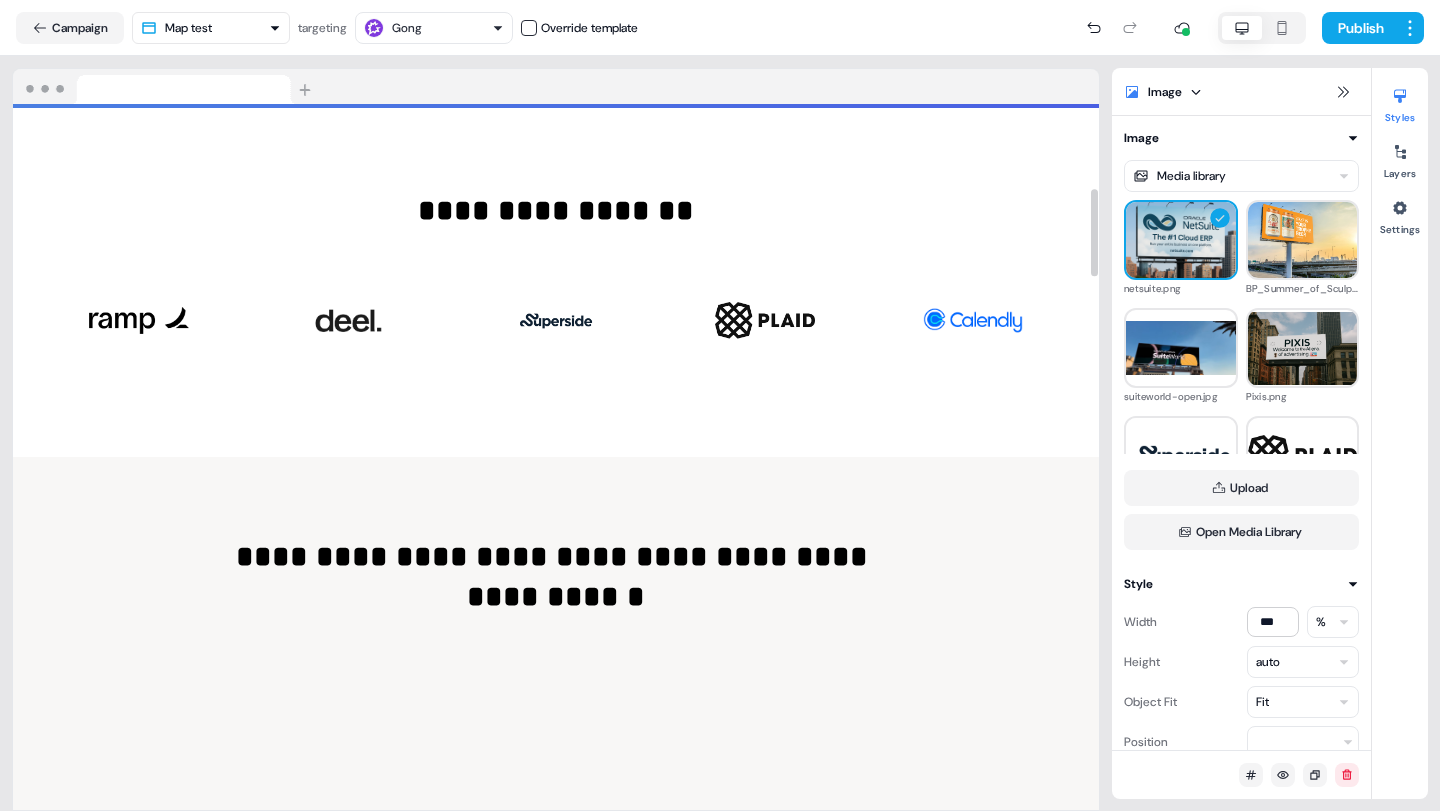 scroll, scrollTop: 0, scrollLeft: 0, axis: both 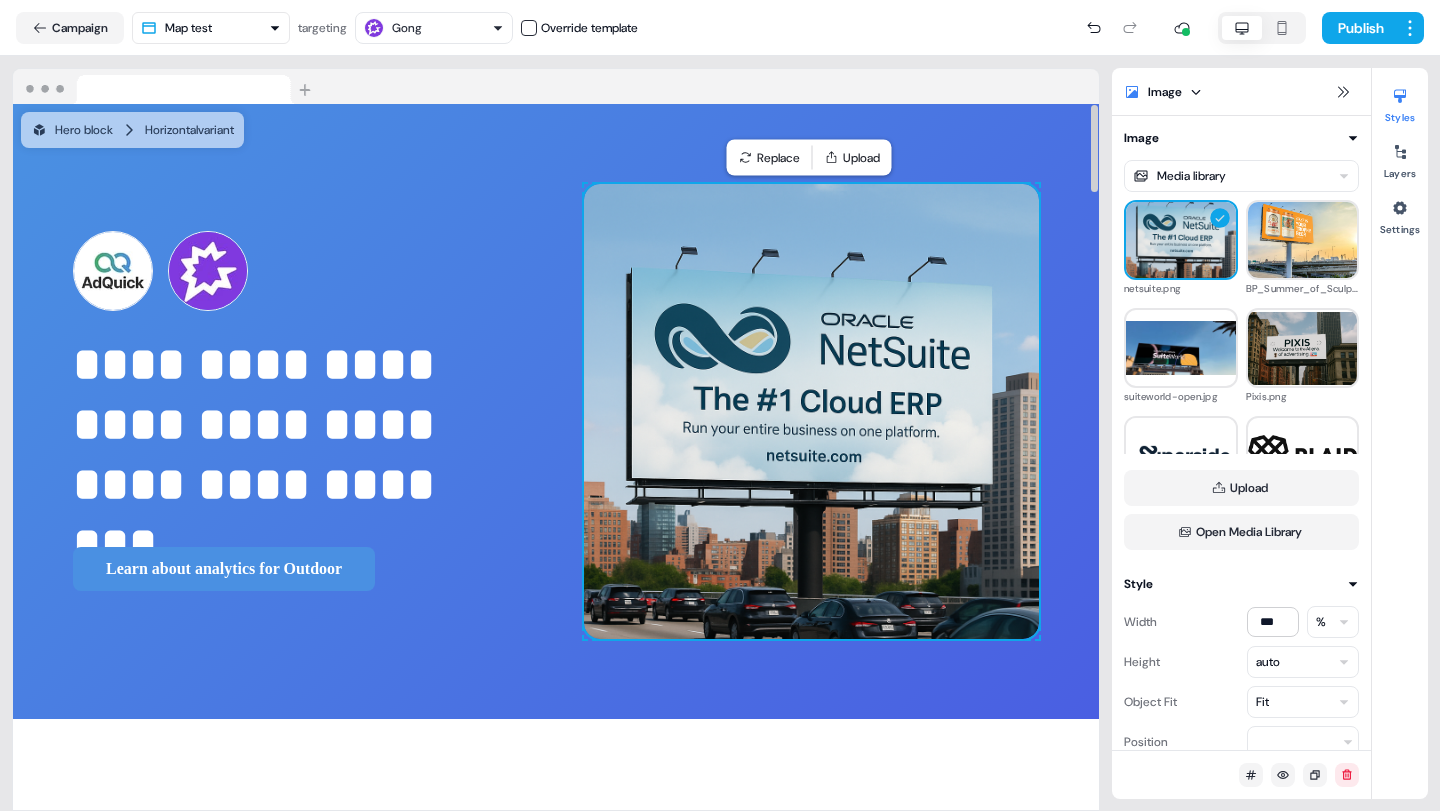 click at bounding box center [811, 411] 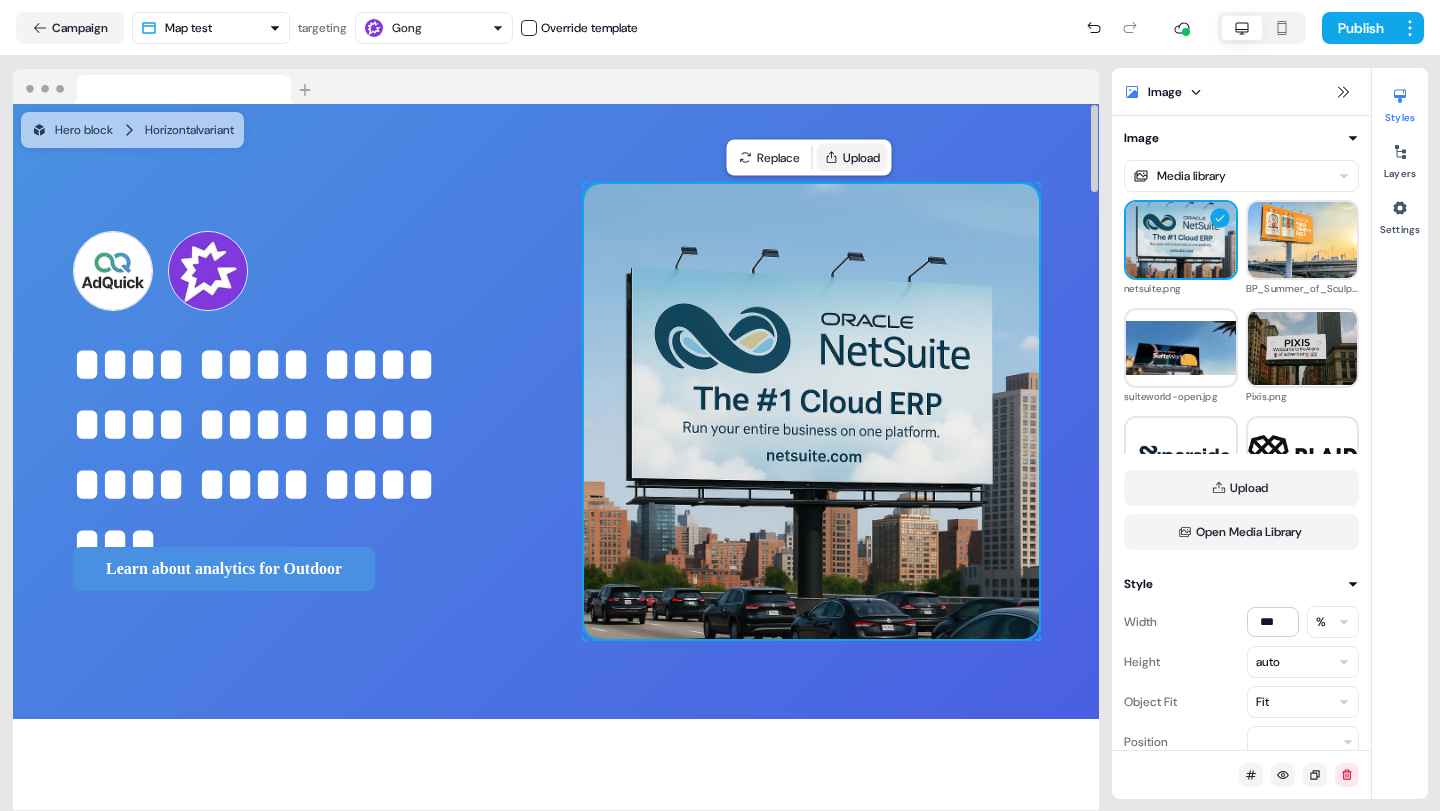 click on "Upload" at bounding box center [852, 158] 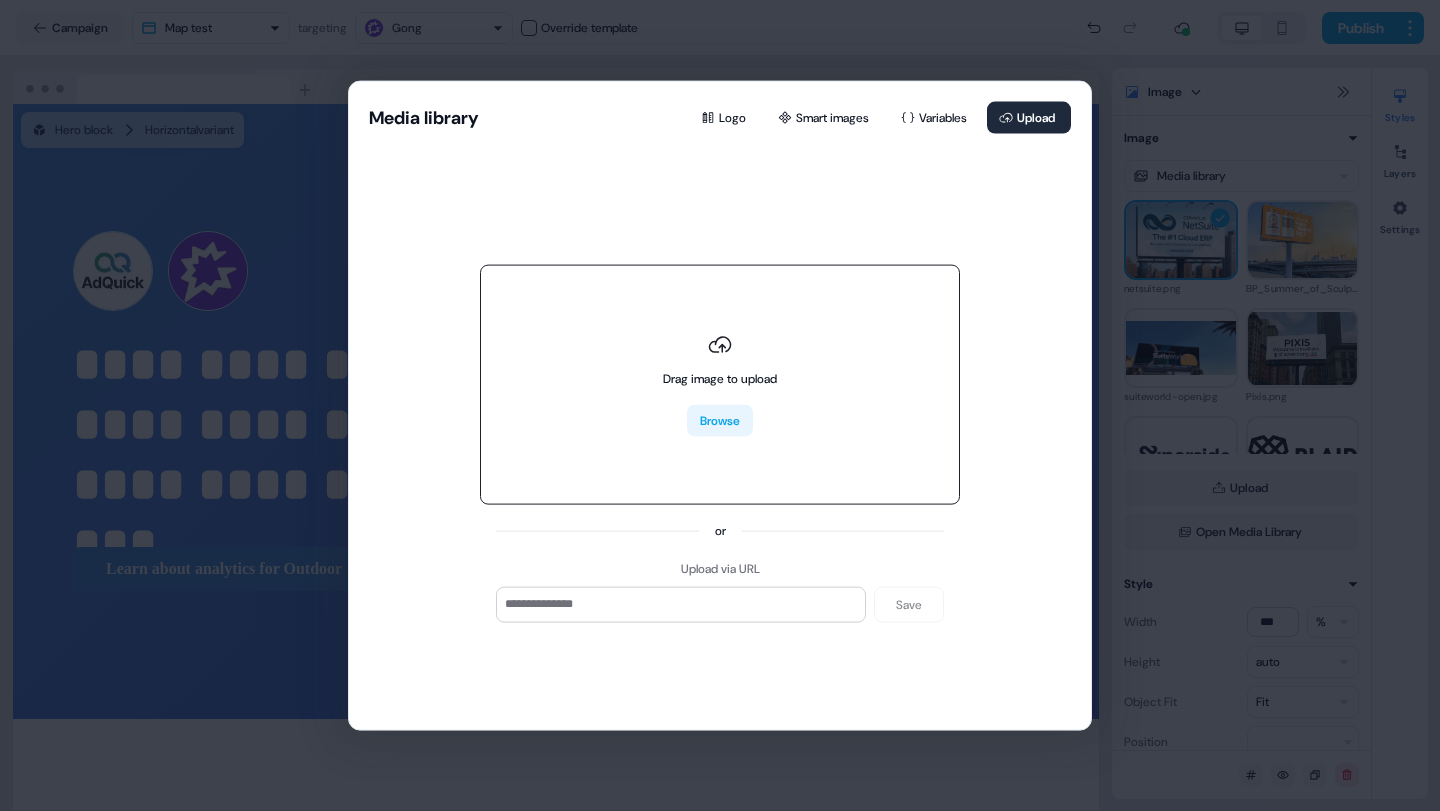 click on "Browse" at bounding box center [720, 420] 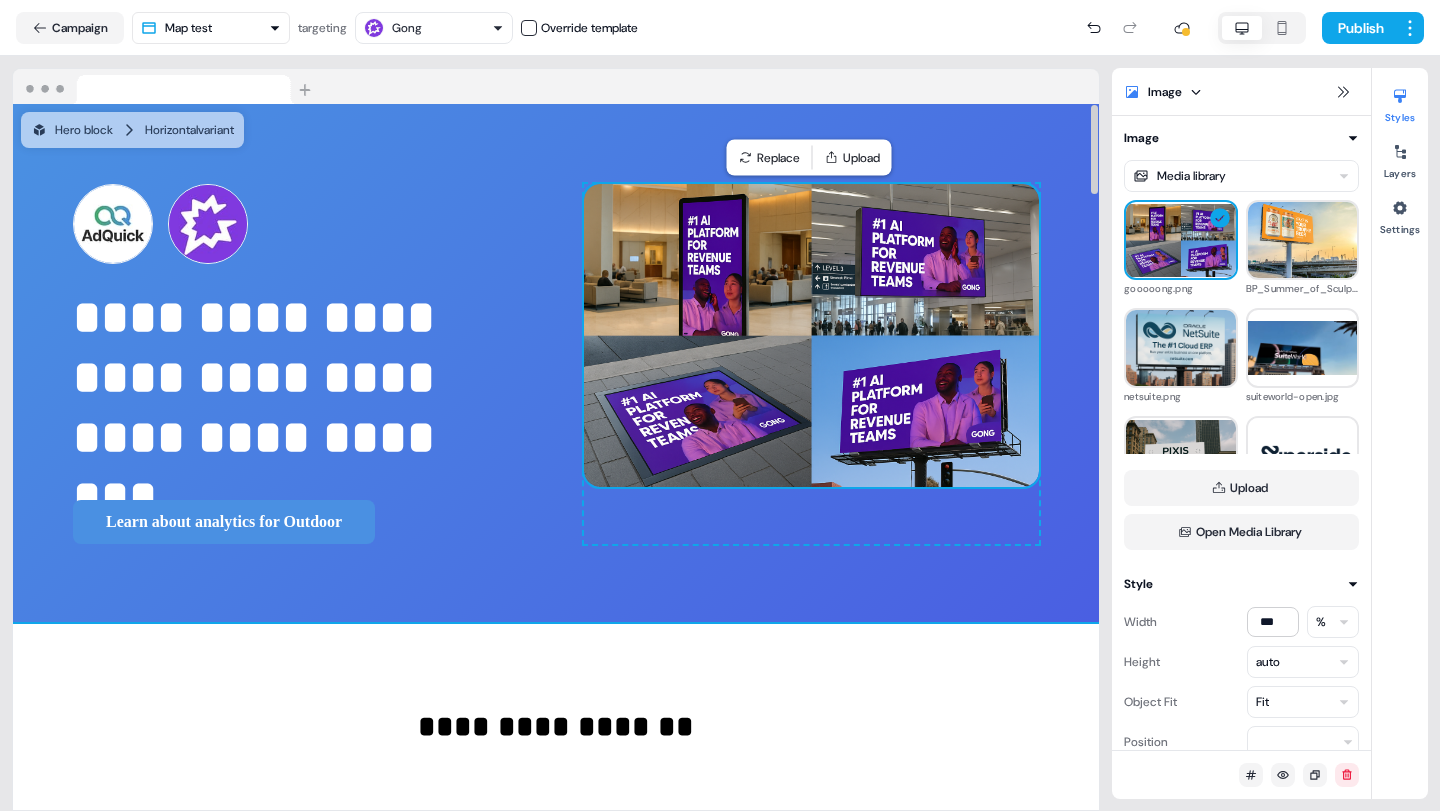 click on "**********" at bounding box center (556, 798) 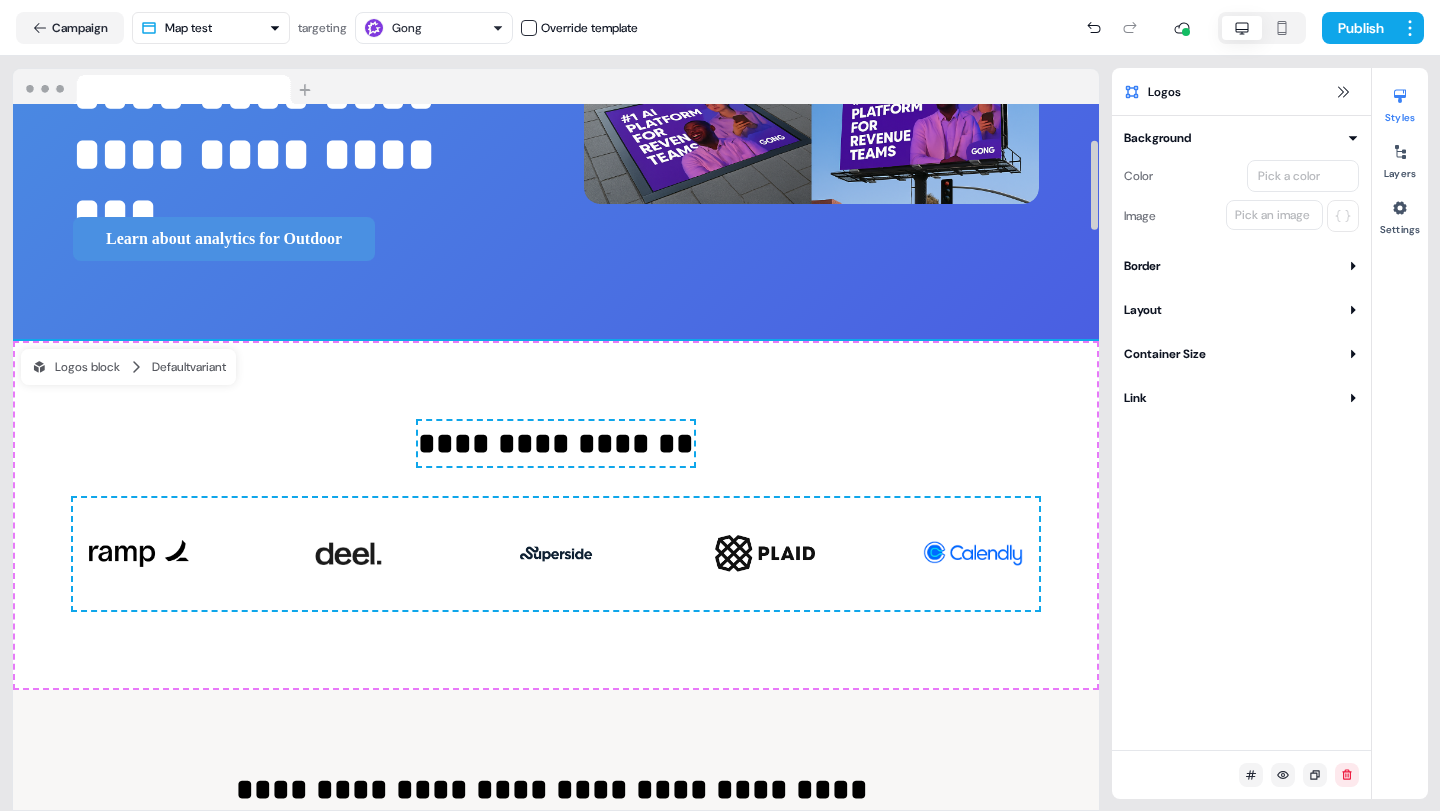 scroll, scrollTop: 284, scrollLeft: 0, axis: vertical 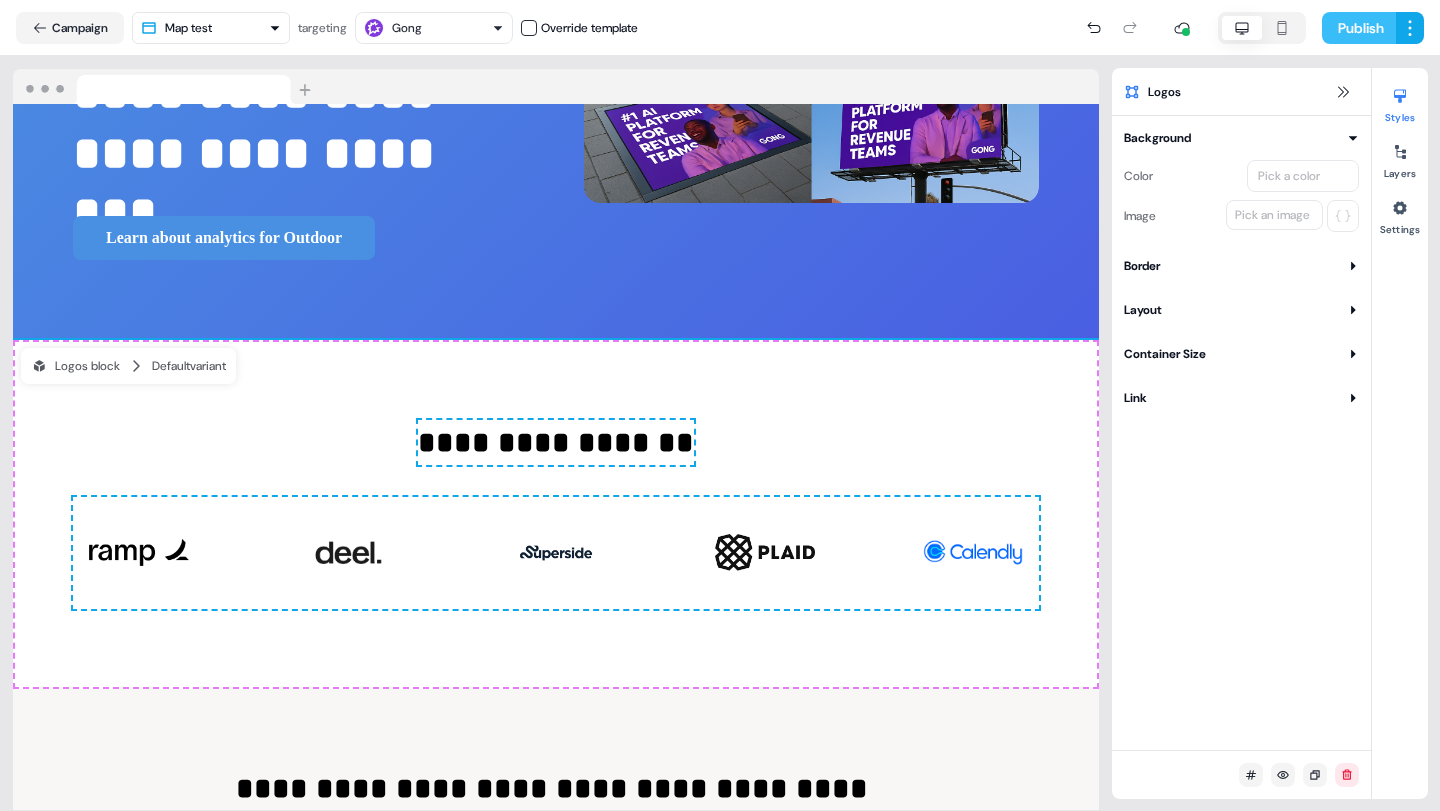 click on "Publish" at bounding box center (1359, 28) 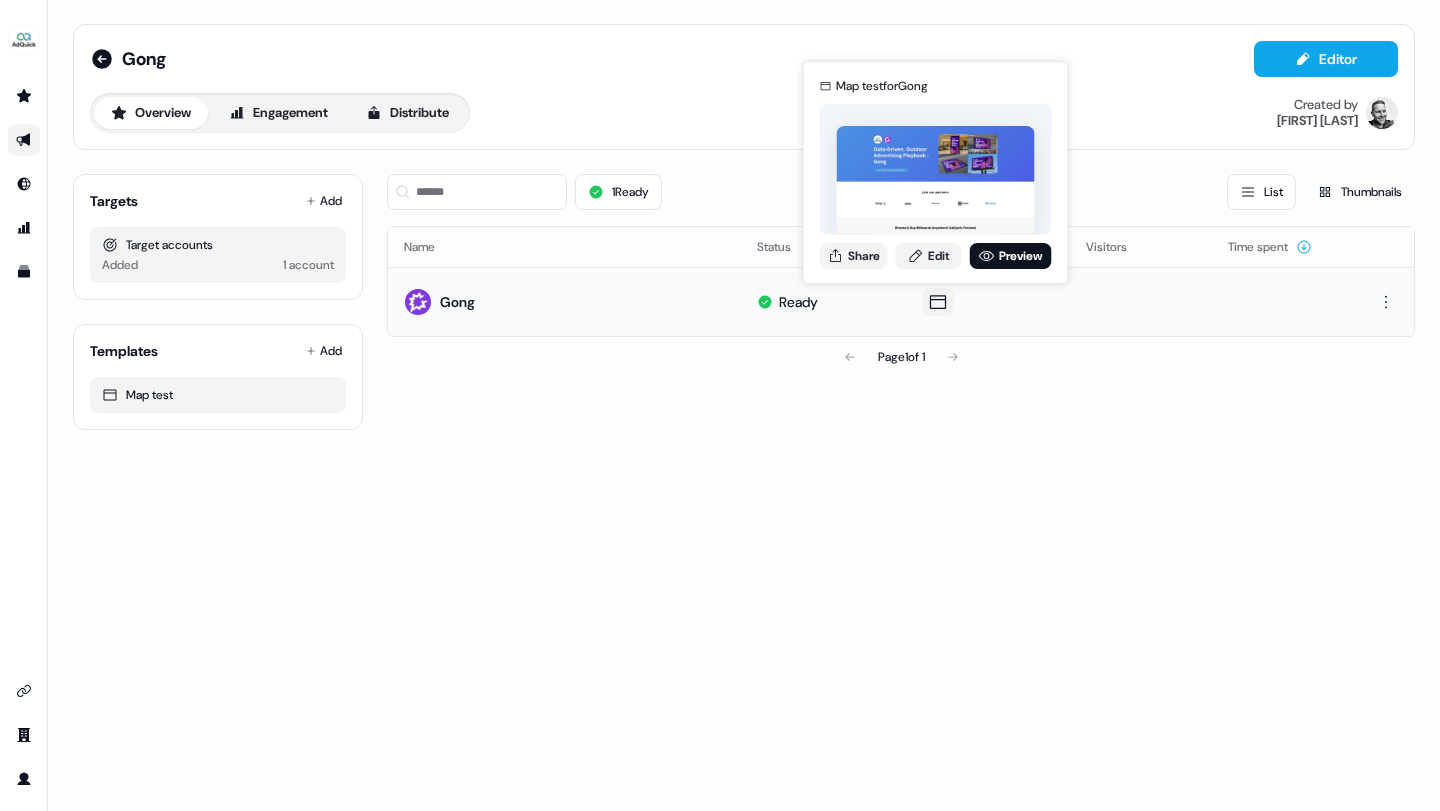 click 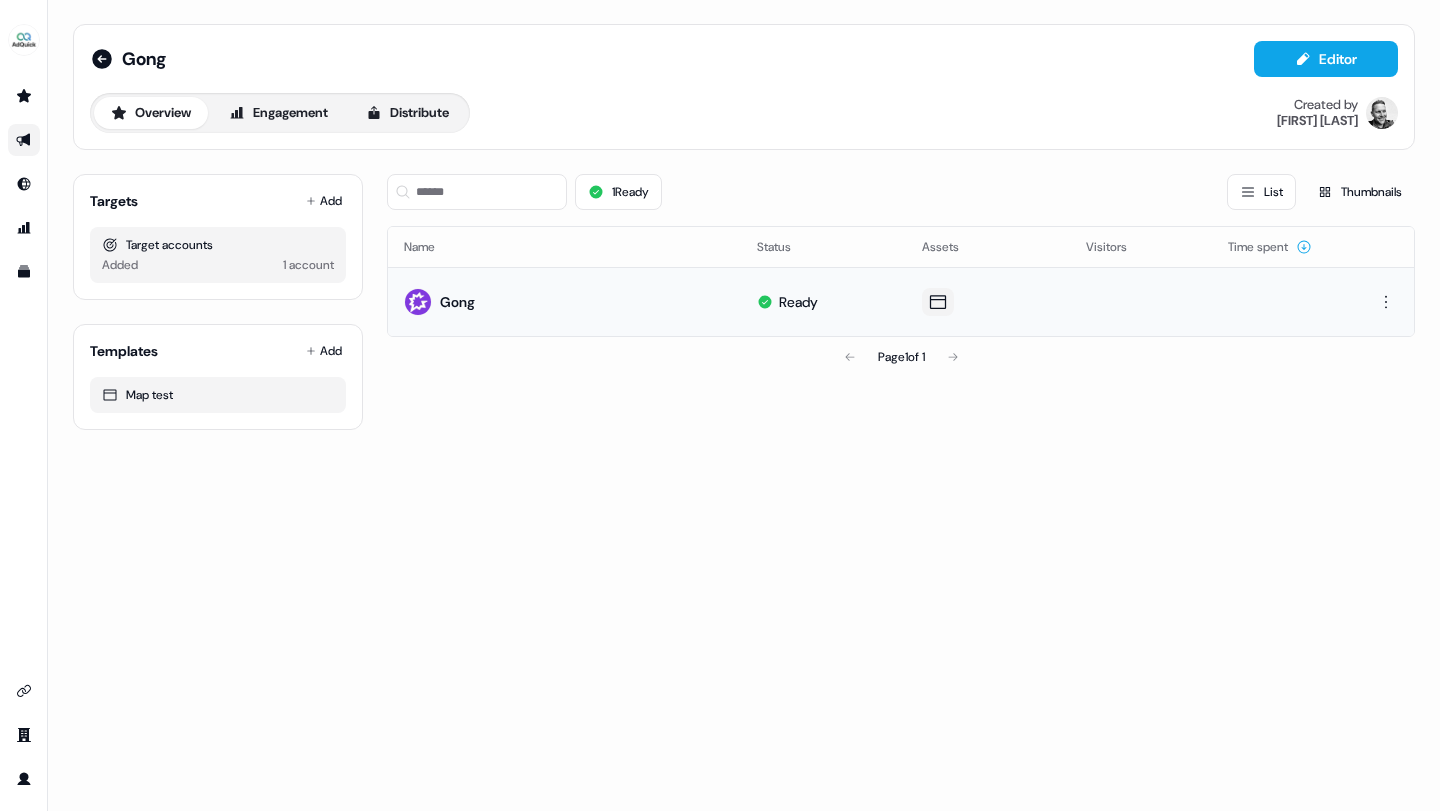 click 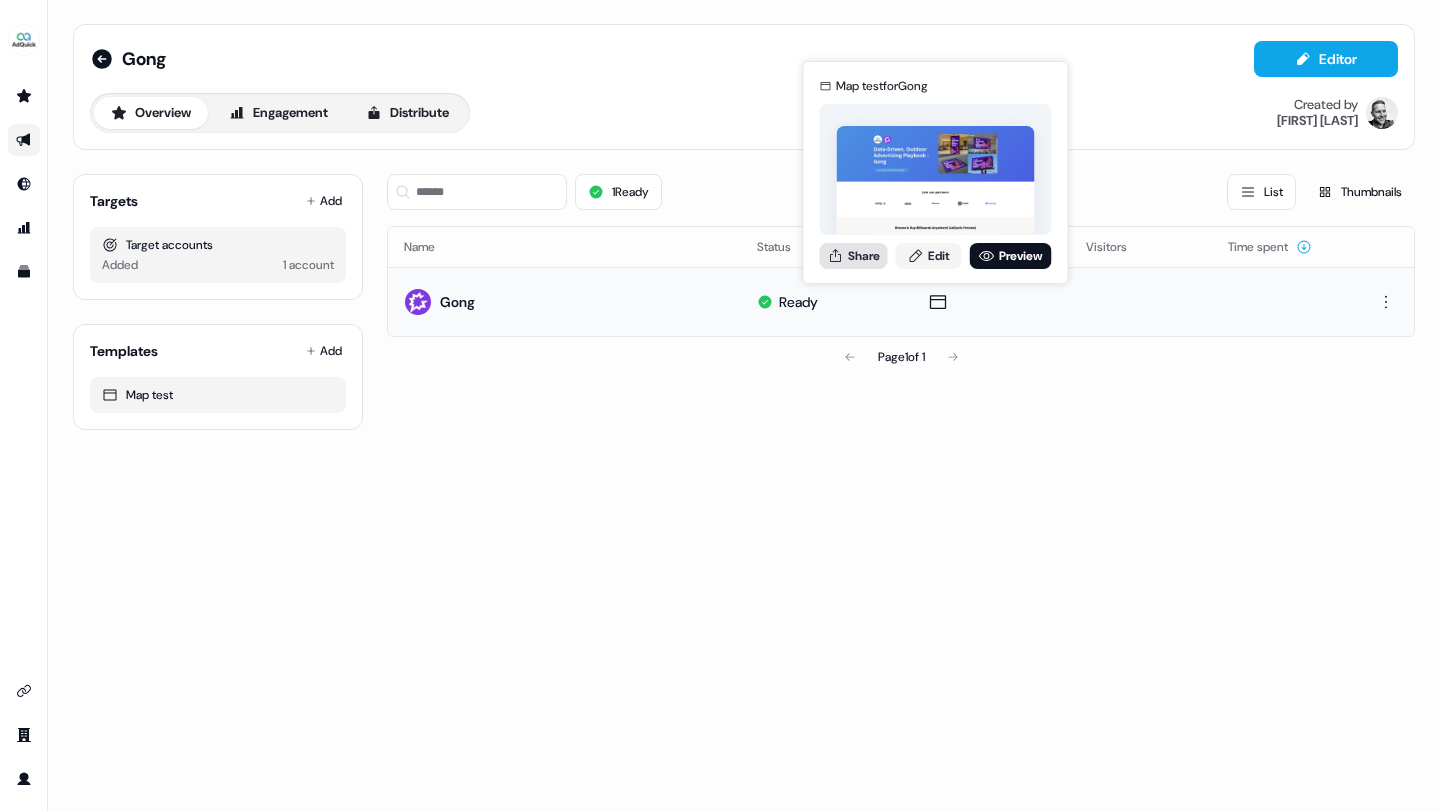 click on "Share" at bounding box center (854, 256) 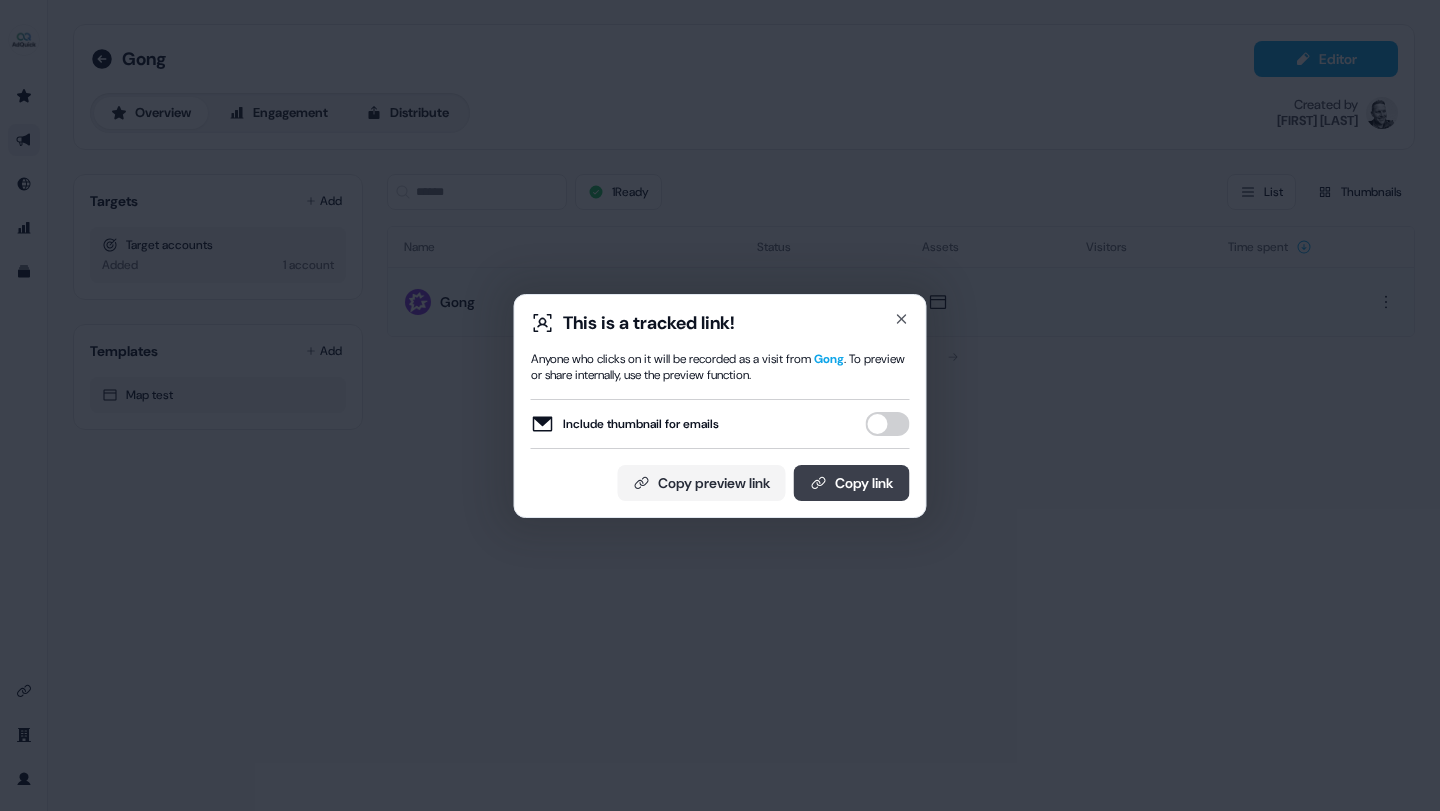 click on "Copy link" at bounding box center (852, 483) 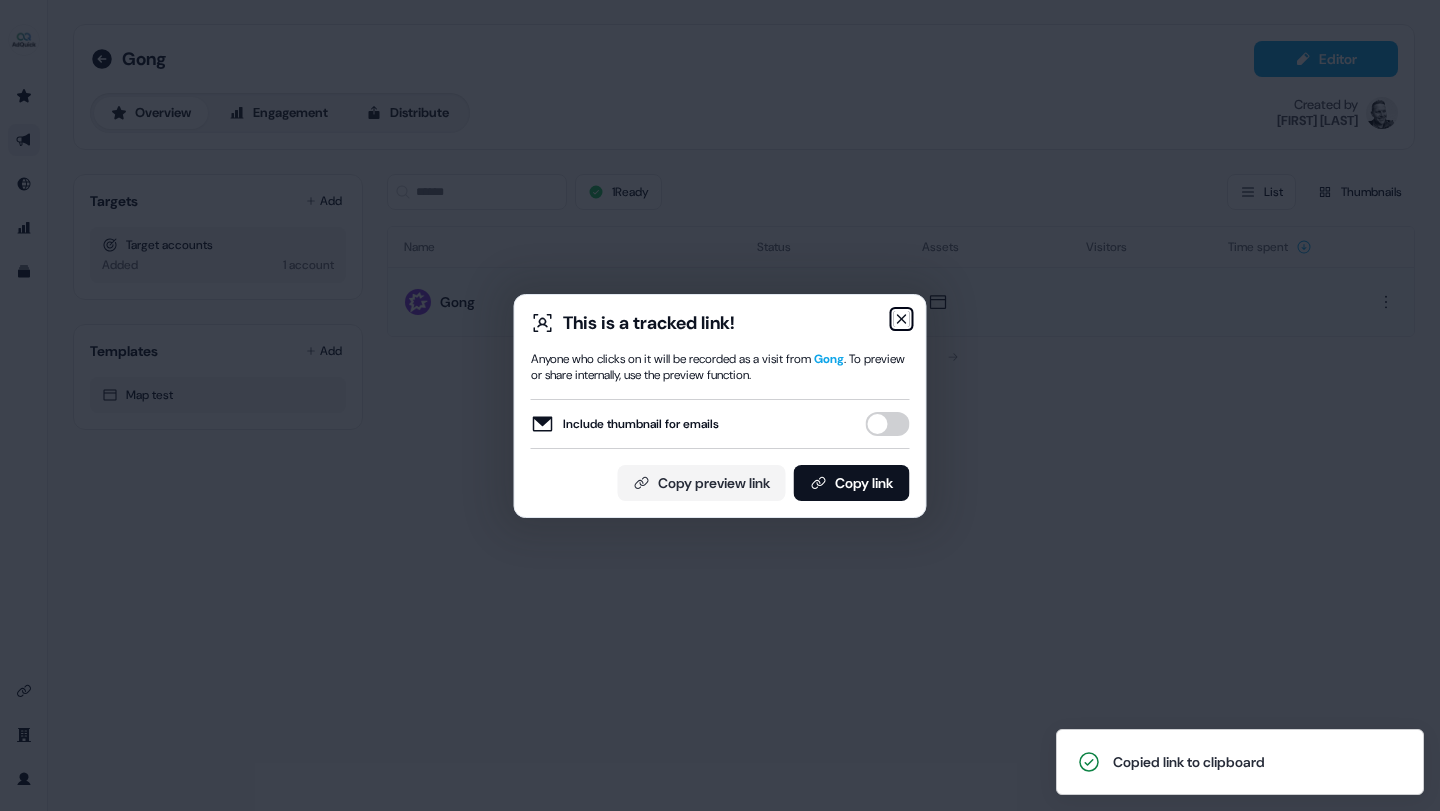 click 